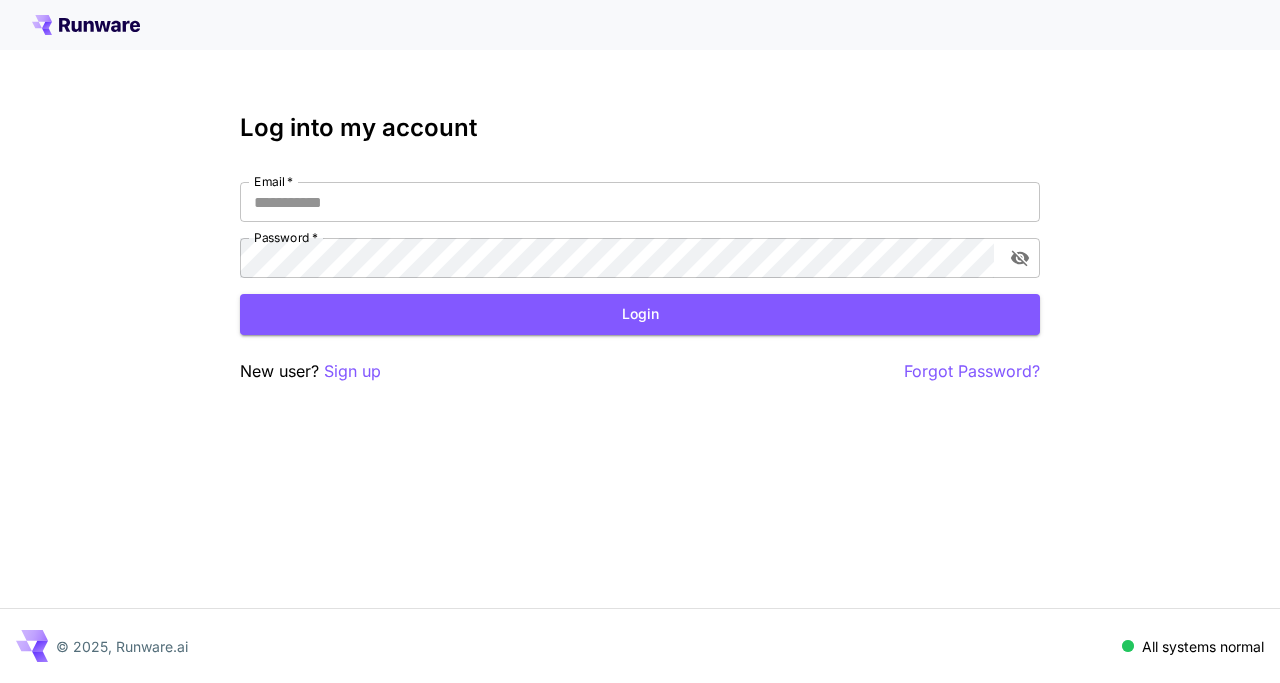 scroll, scrollTop: 0, scrollLeft: 0, axis: both 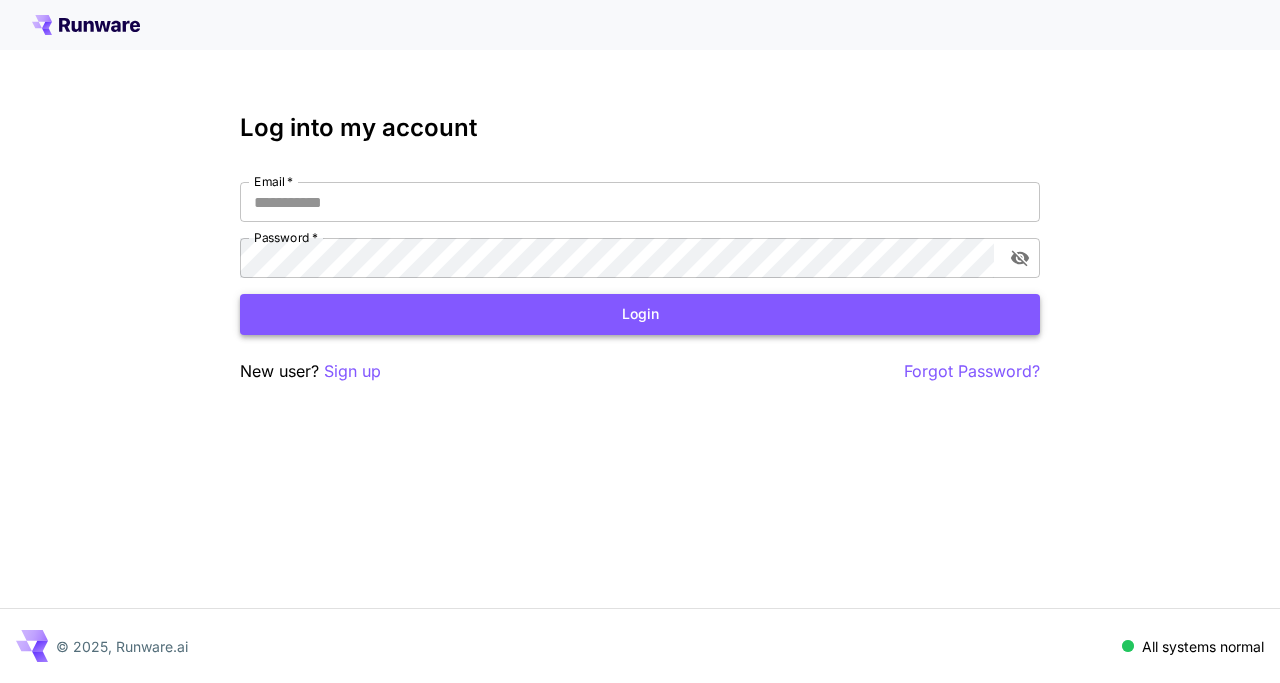 type on "**********" 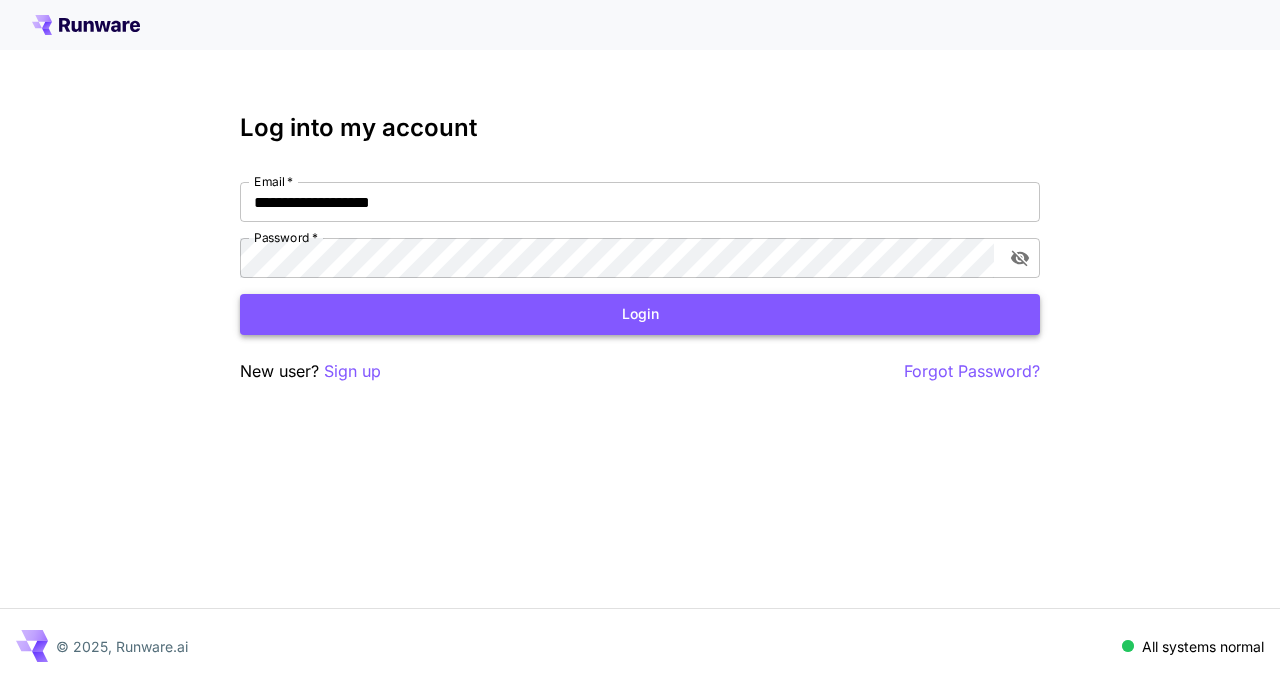 click on "Login" at bounding box center [640, 314] 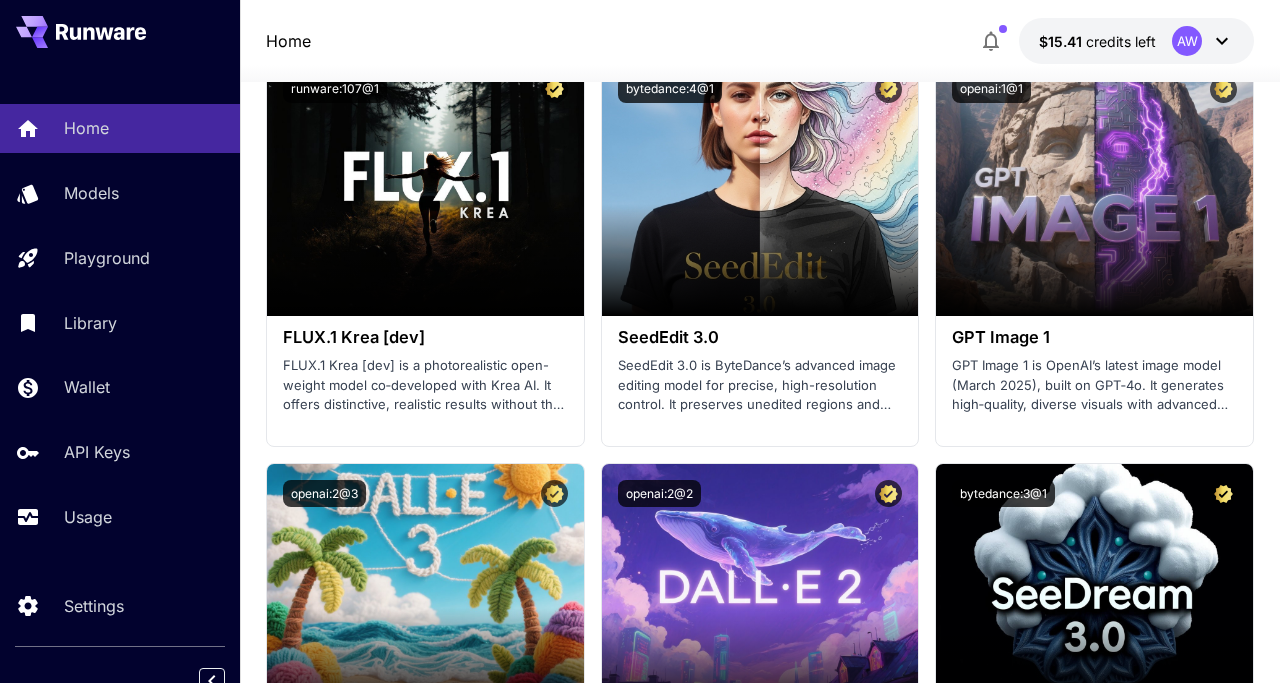 scroll, scrollTop: 3477, scrollLeft: 0, axis: vertical 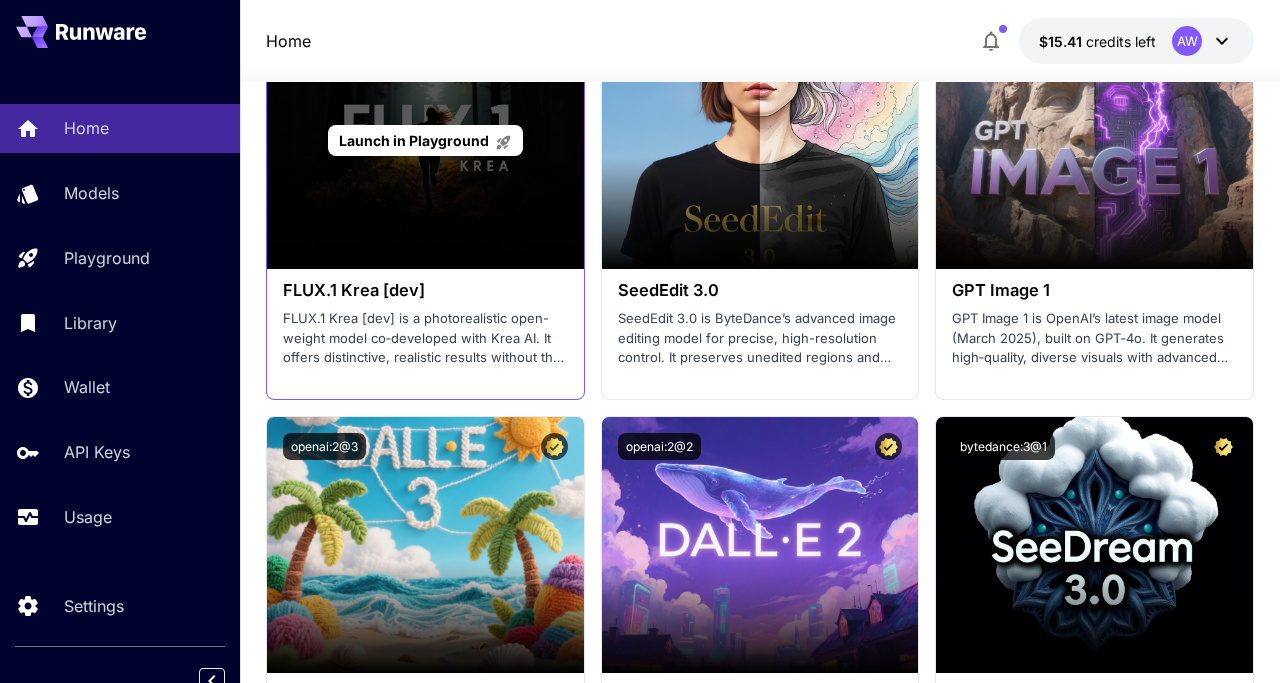 click on "Launch in Playground" at bounding box center (425, 141) 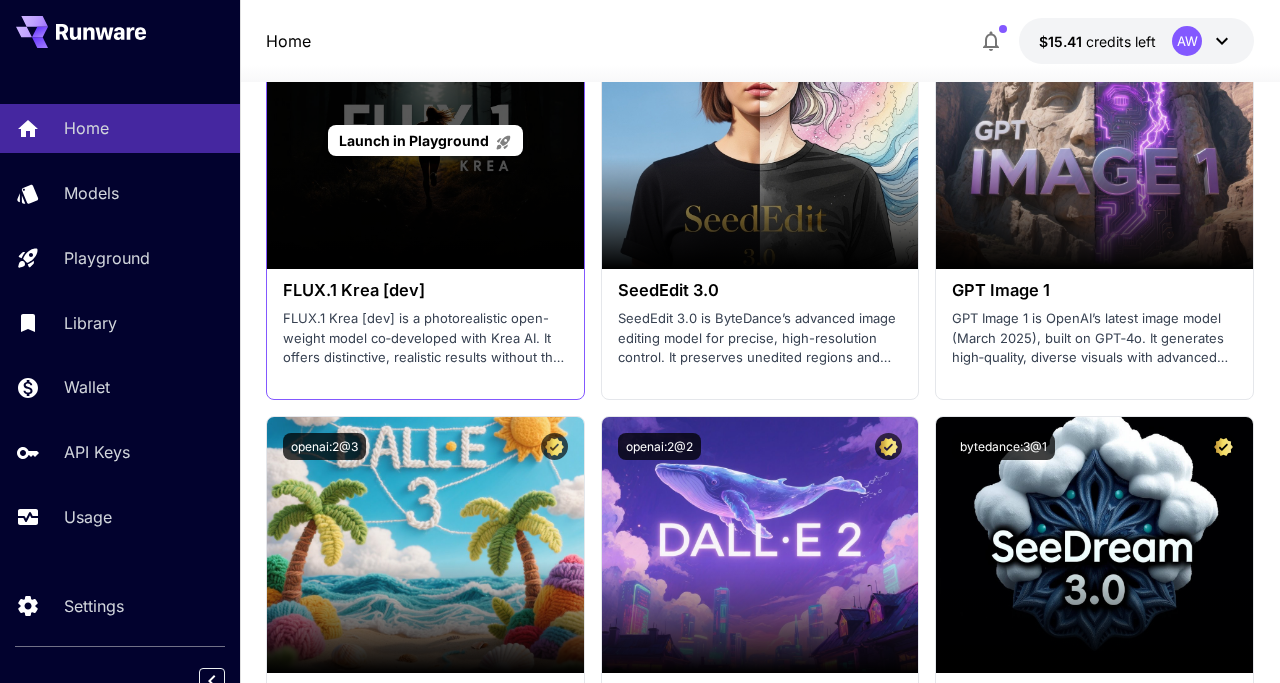 click on "Launch in Playground" at bounding box center (414, 140) 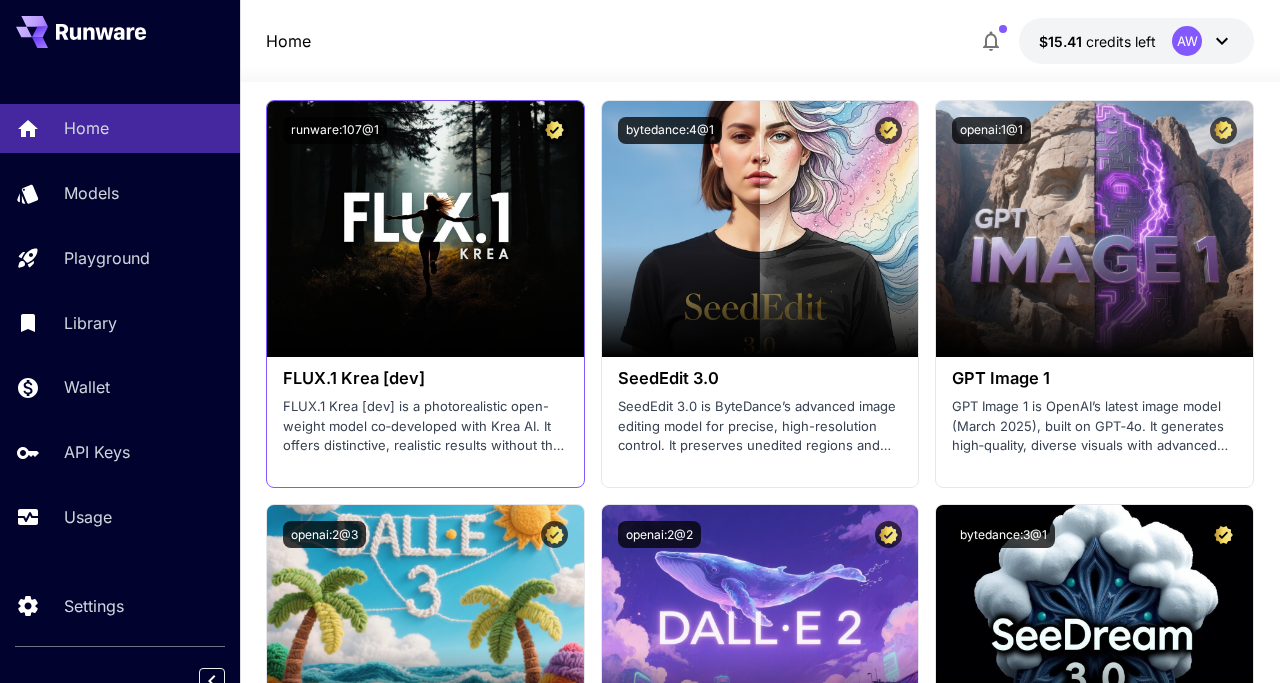 scroll, scrollTop: 3382, scrollLeft: 0, axis: vertical 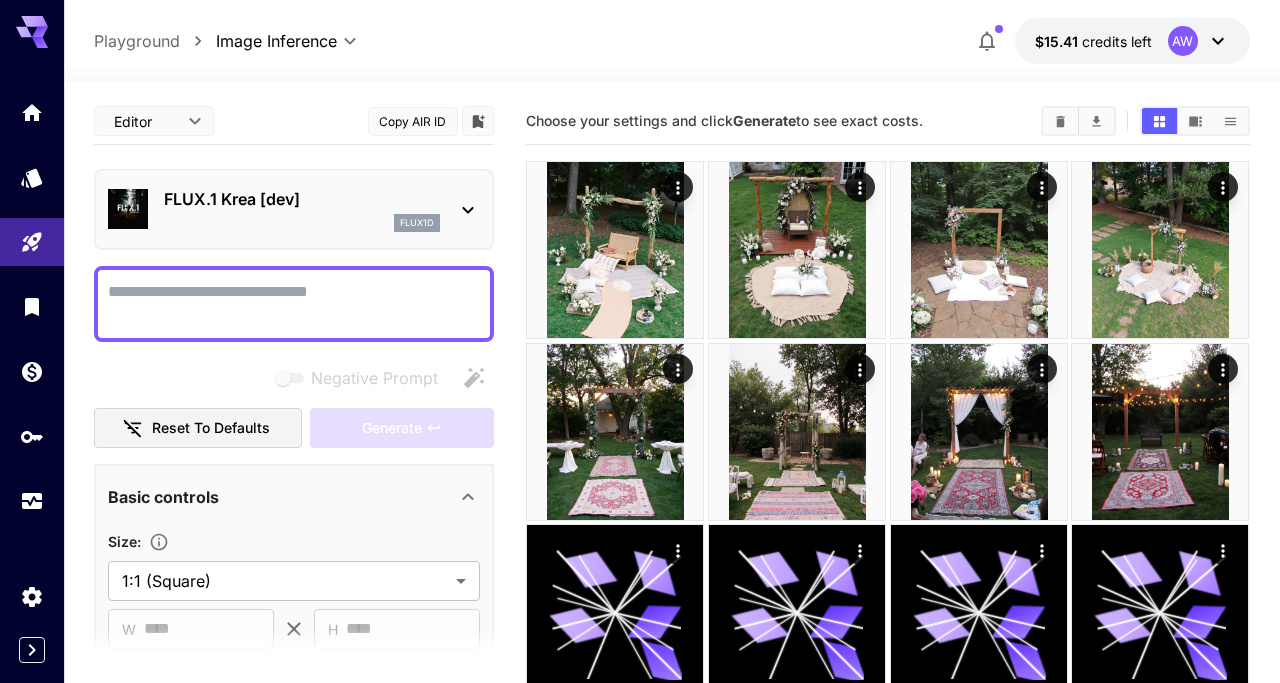 click on "Negative Prompt" at bounding box center [294, 304] 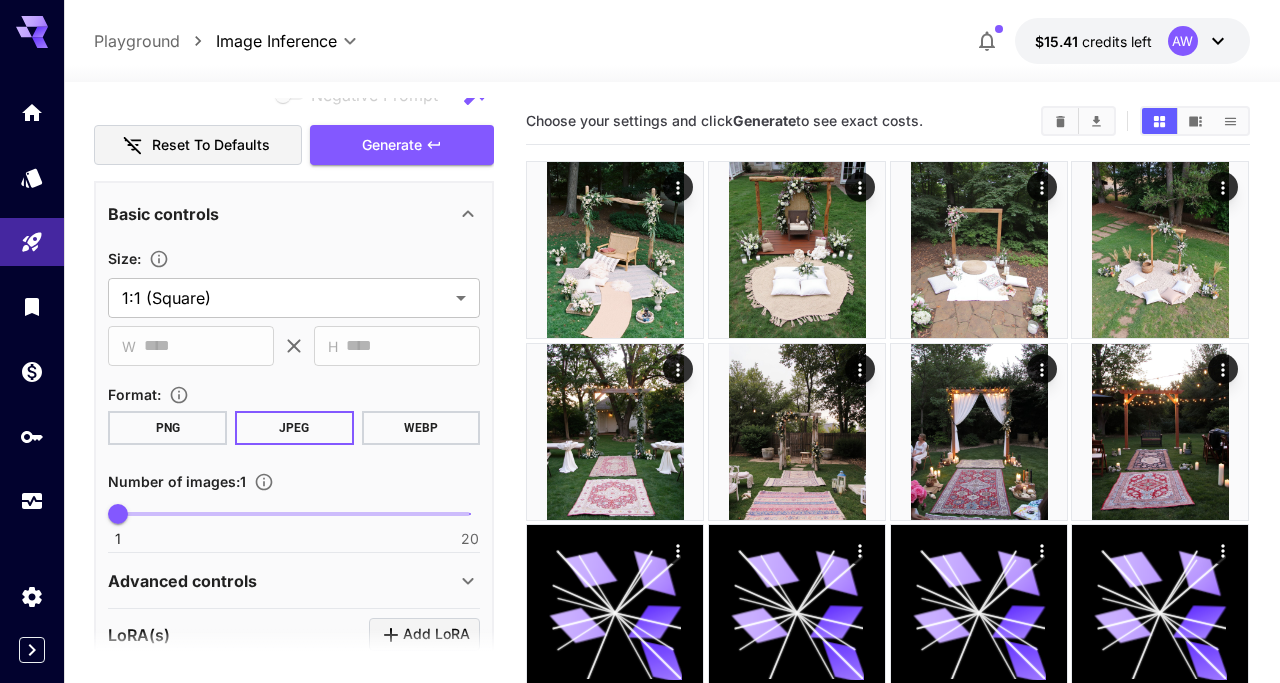 scroll, scrollTop: 285, scrollLeft: 0, axis: vertical 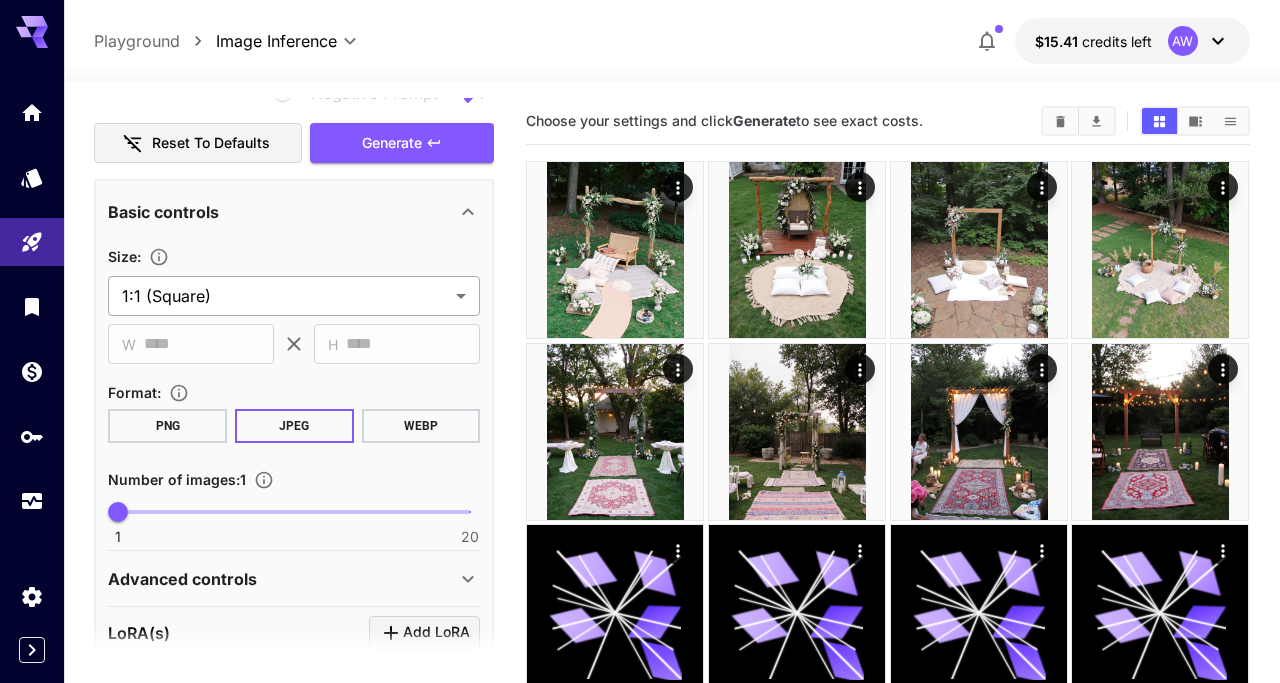 type on "**********" 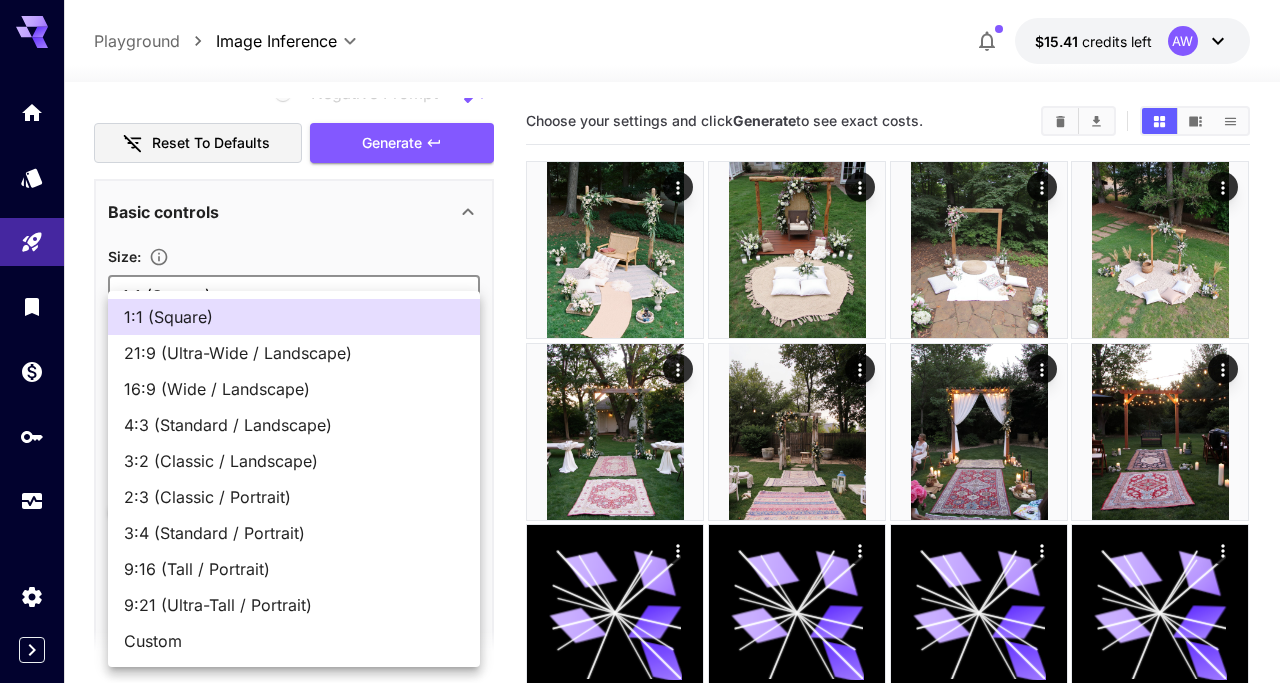 click on "2:3 (Classic / Portrait)" at bounding box center (294, 497) 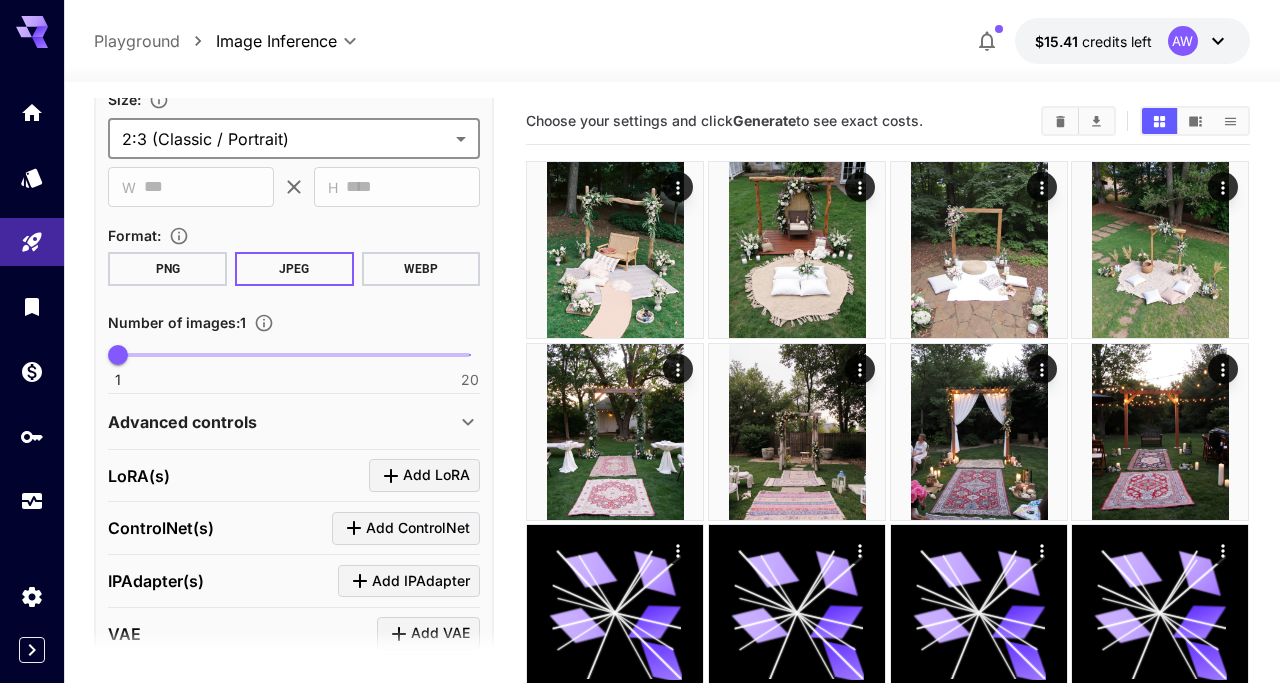 scroll, scrollTop: 443, scrollLeft: 0, axis: vertical 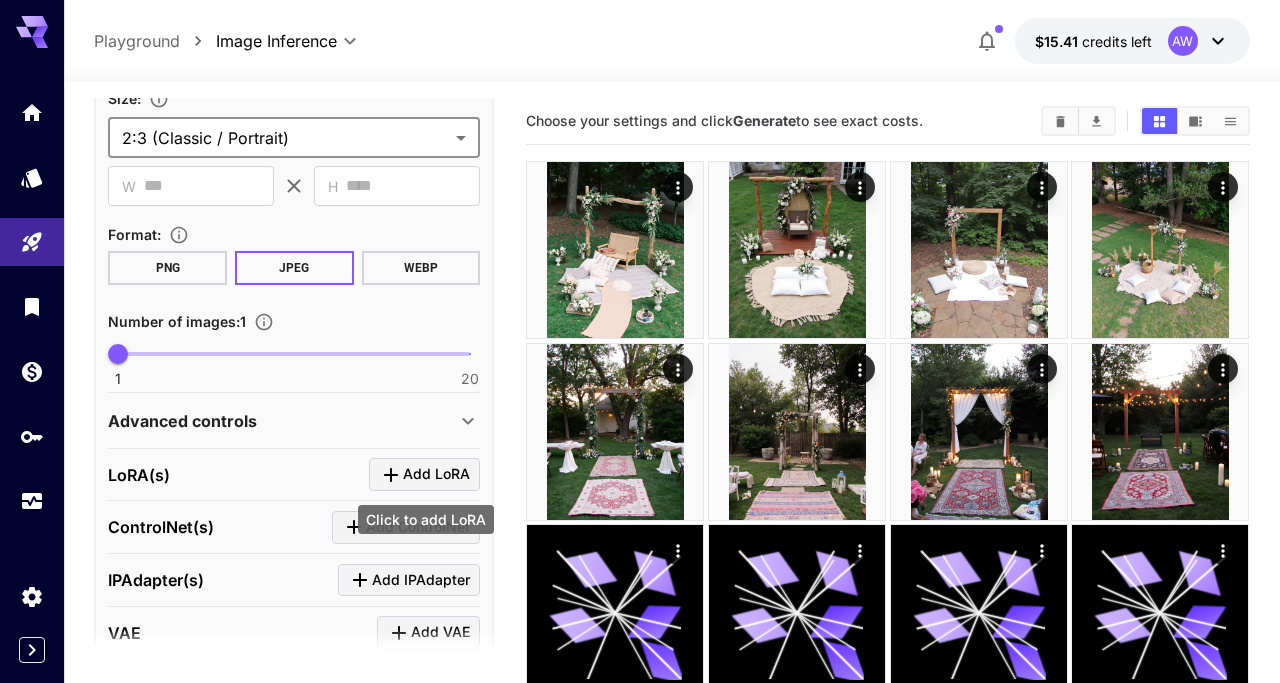 click on "Add LoRA" at bounding box center [436, 474] 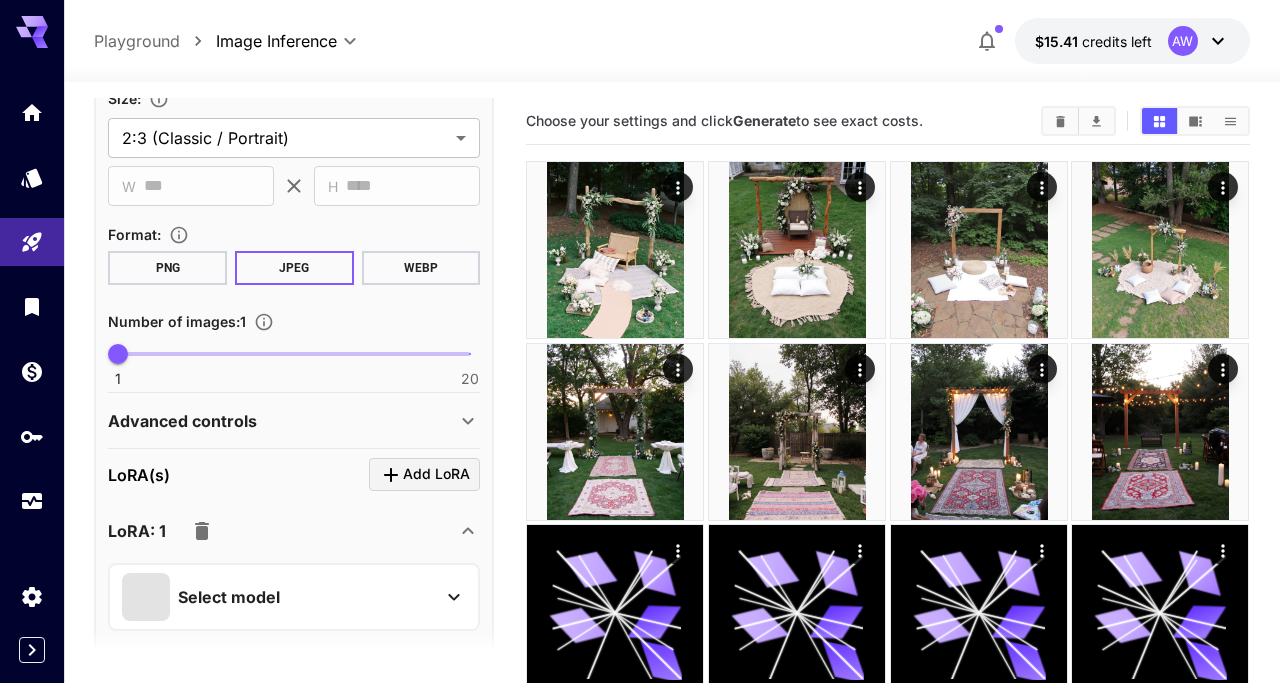 click on "Select model" at bounding box center (278, 597) 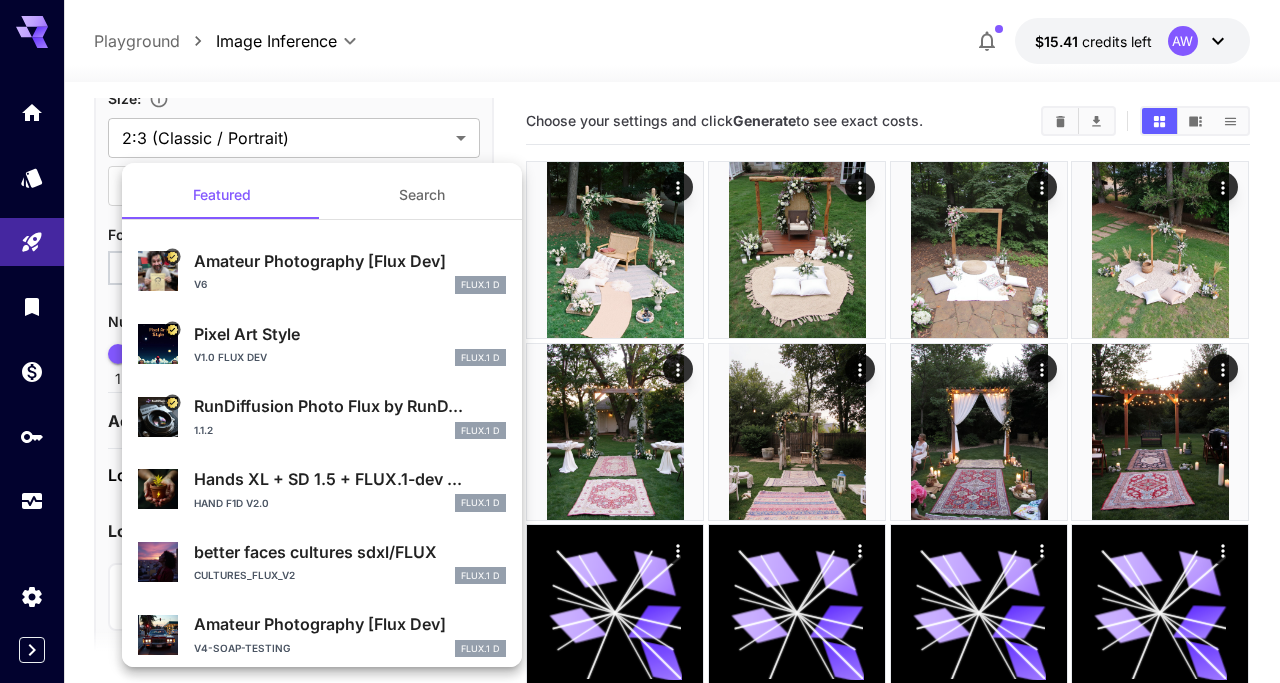 click on "v6 FLUX.1 D" at bounding box center (350, 285) 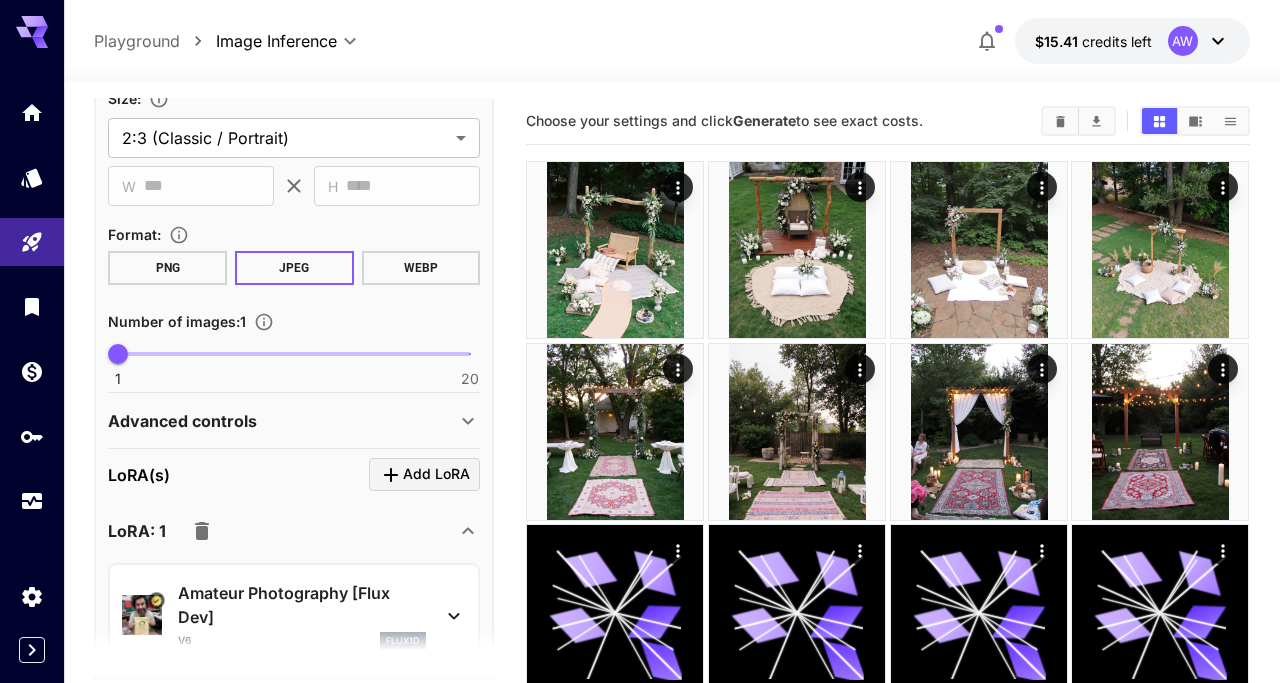 click on "**********" at bounding box center (671, 499) 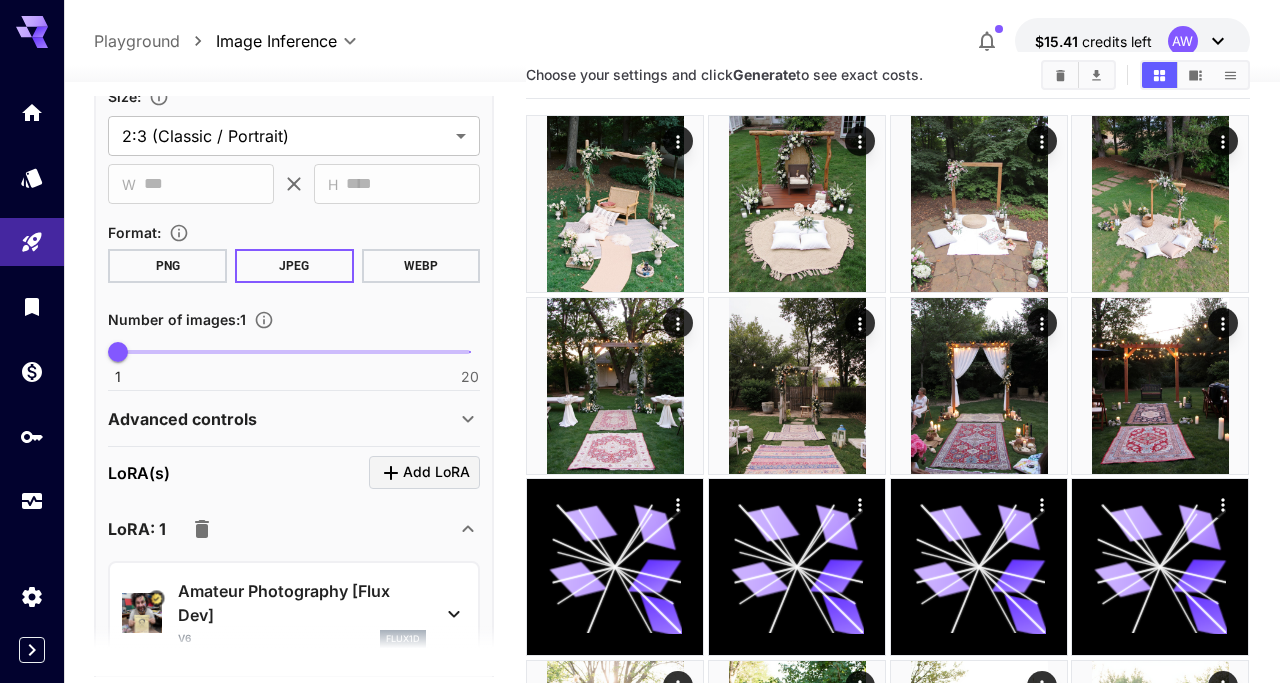 scroll, scrollTop: 0, scrollLeft: 0, axis: both 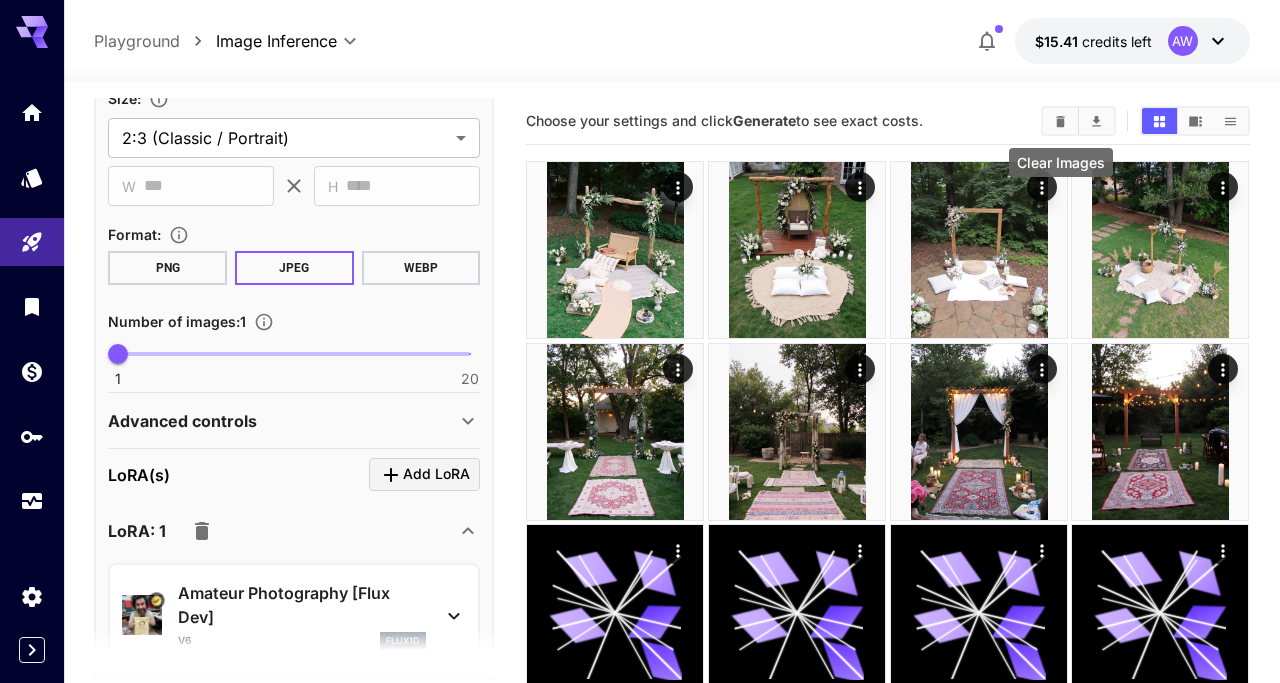 click 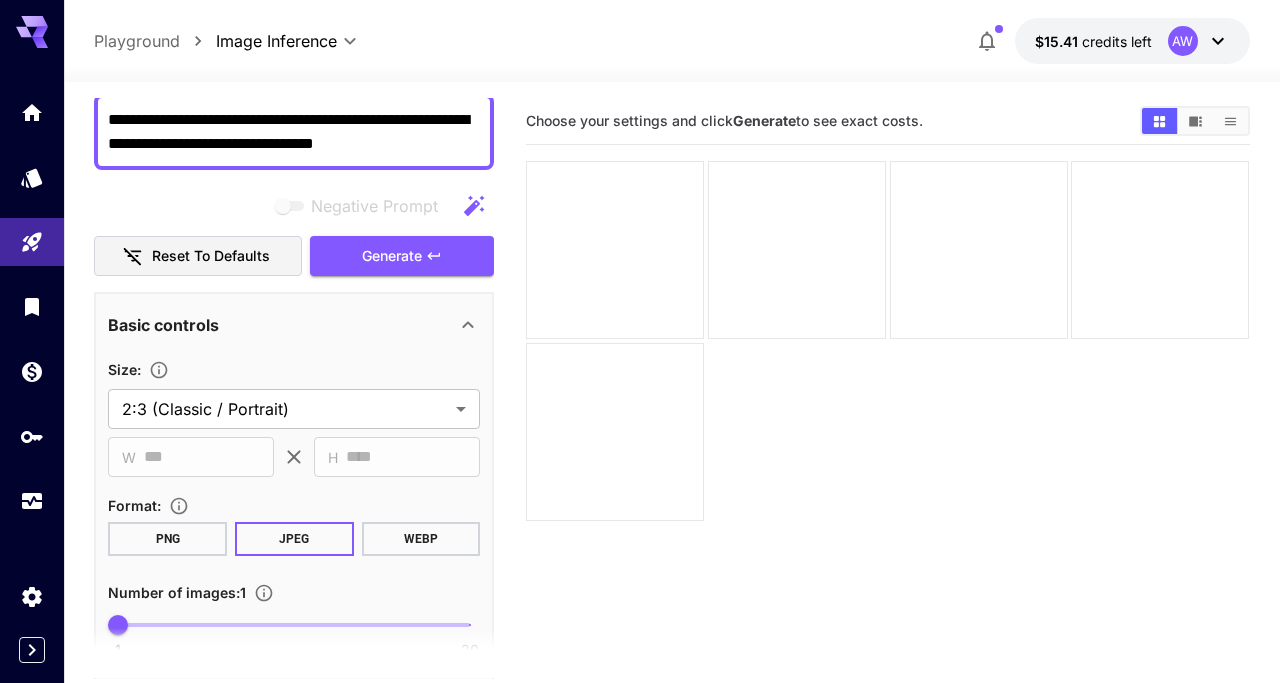 scroll, scrollTop: 0, scrollLeft: 0, axis: both 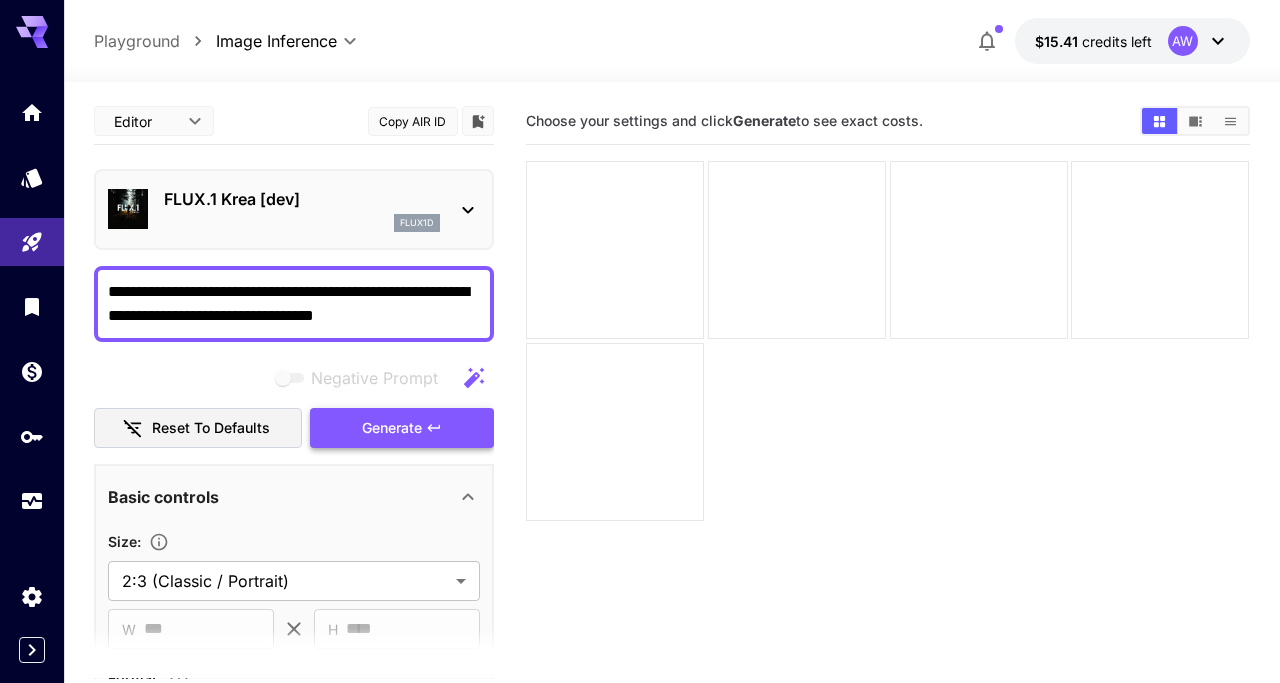 click on "Generate" at bounding box center [392, 428] 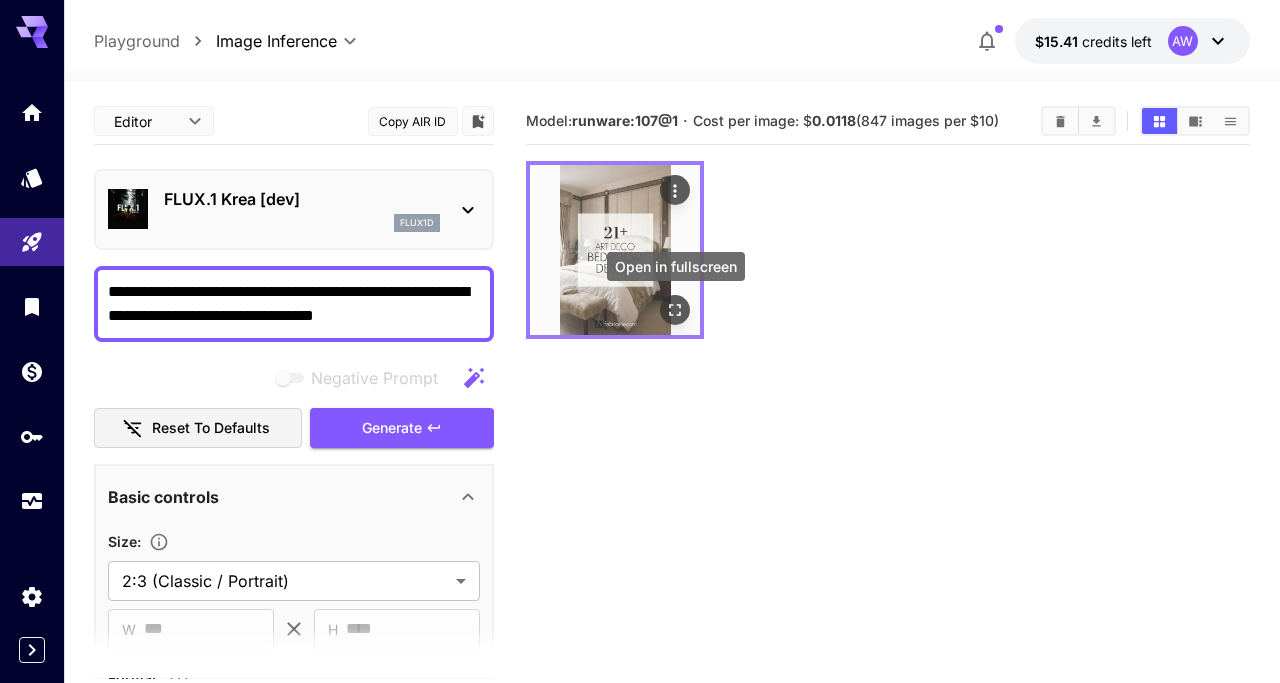 click 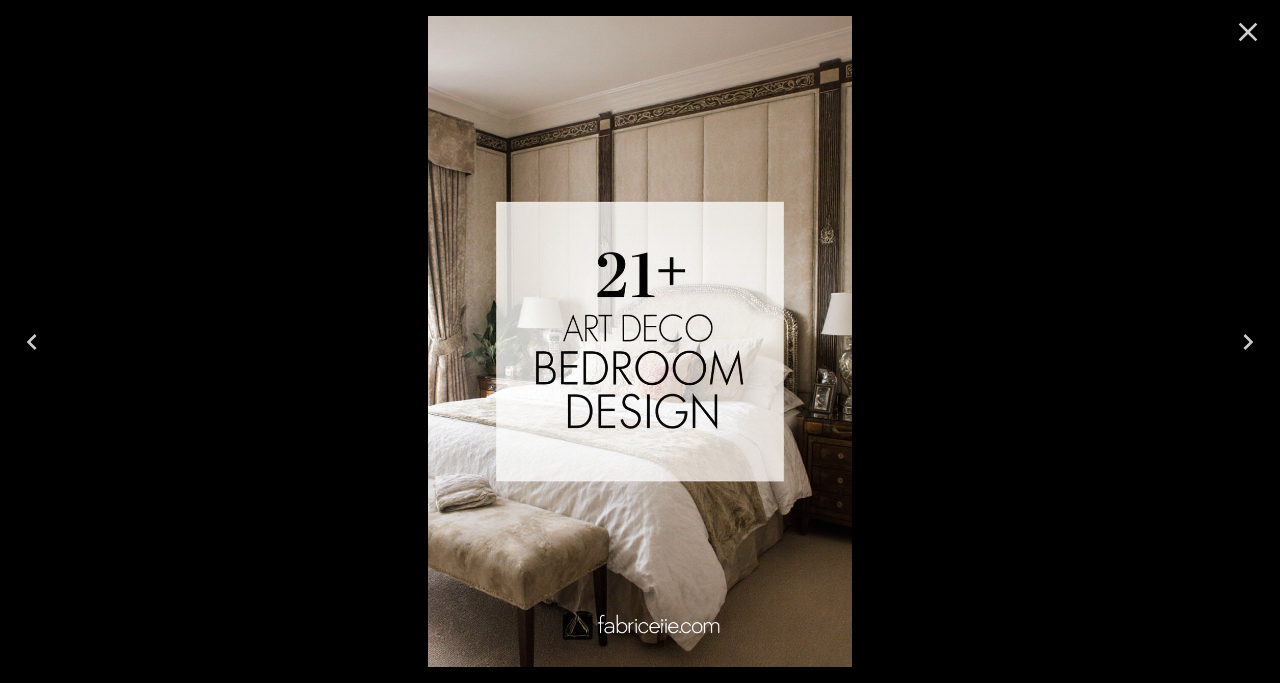click 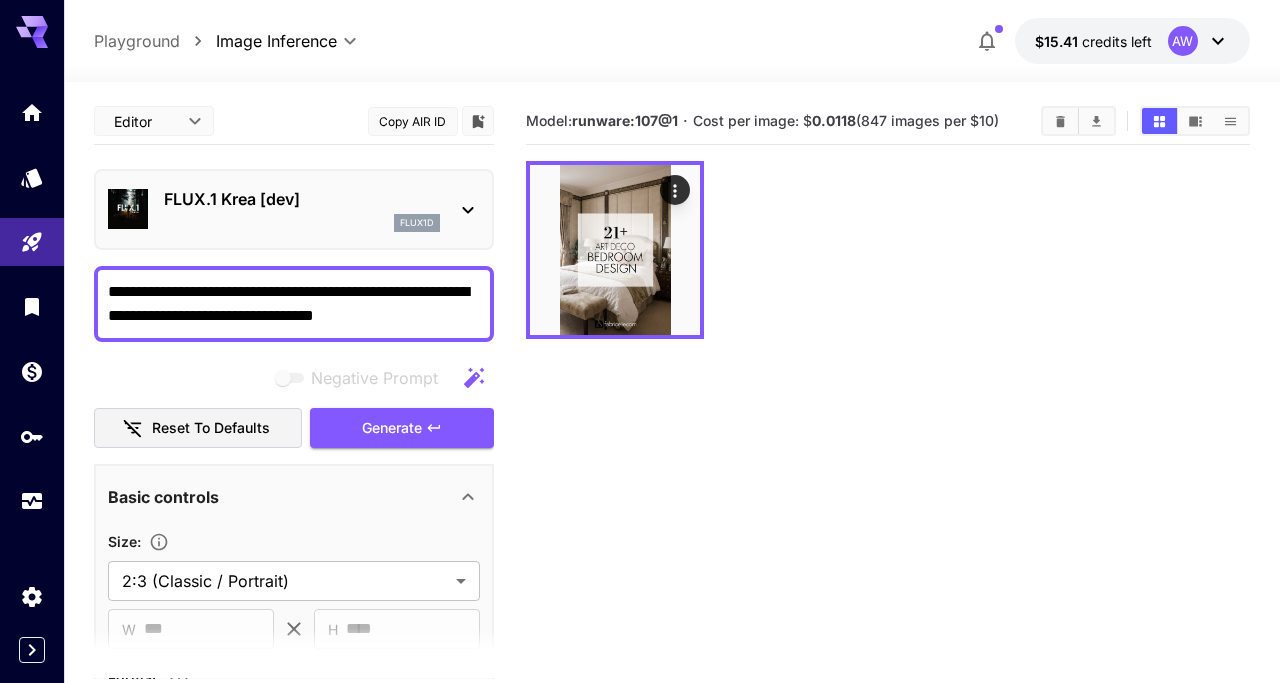 click on "flux1d" at bounding box center [302, 223] 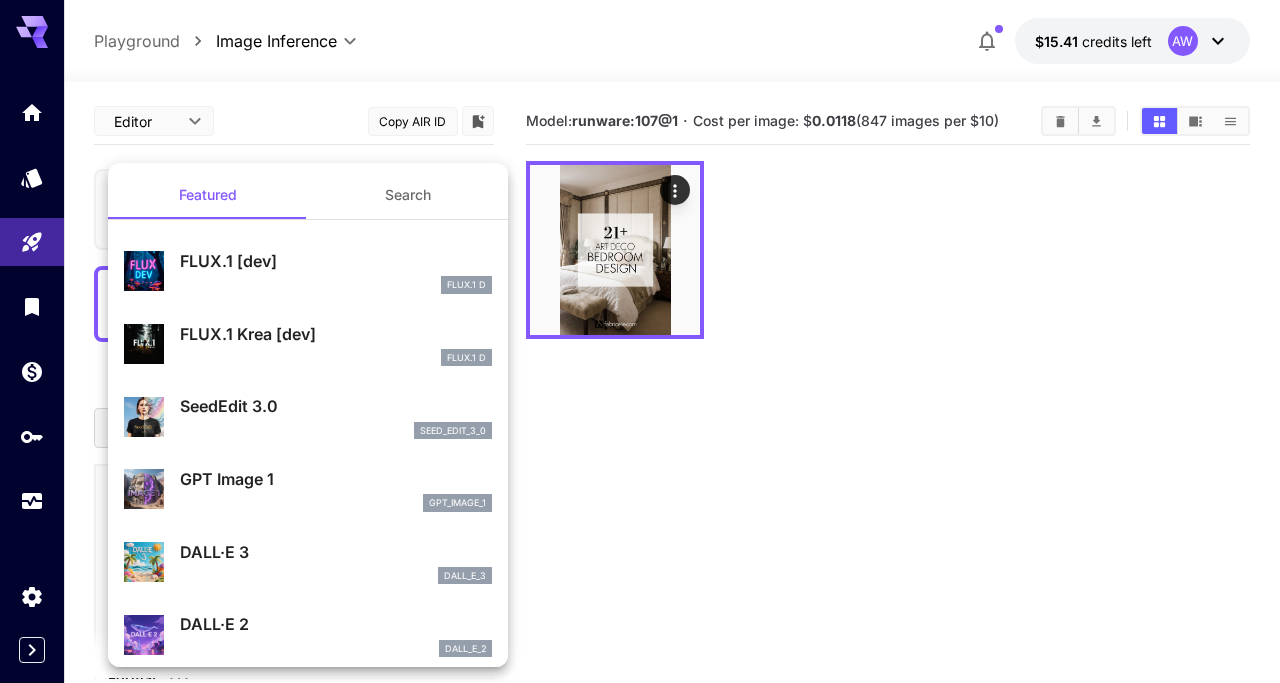 click on "seed_edit_3_0" at bounding box center (336, 431) 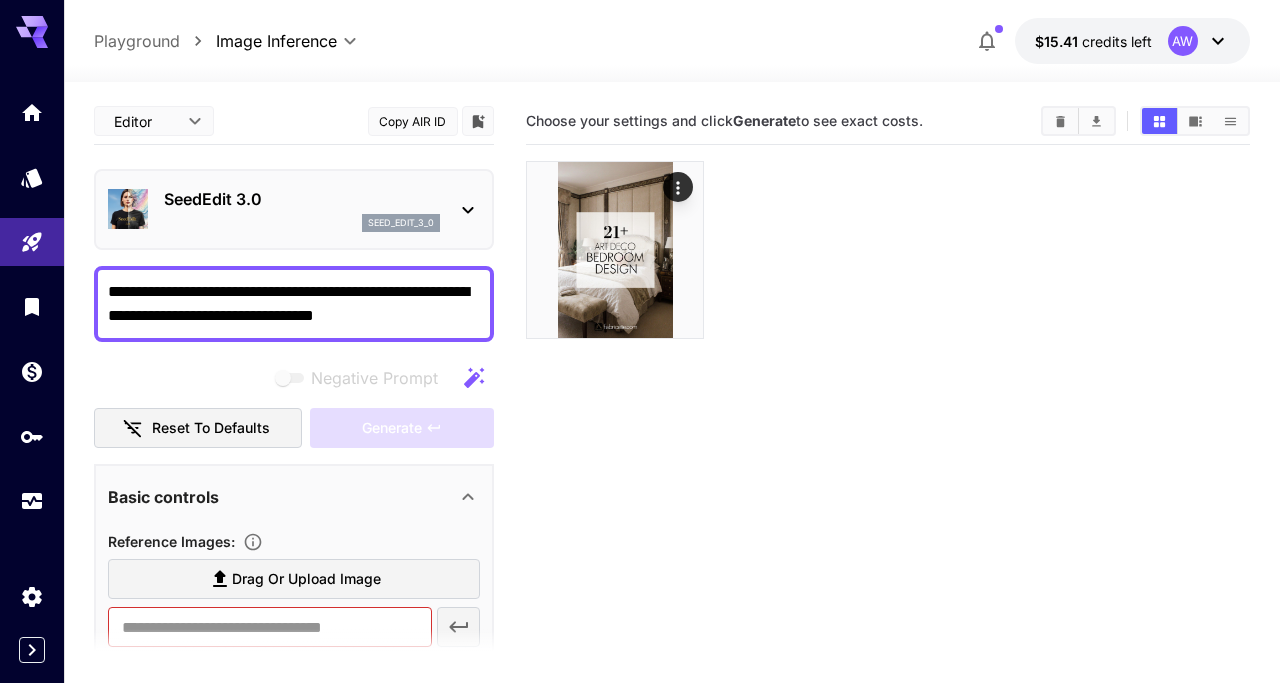 click on "SeedEdit 3.0" at bounding box center (302, 199) 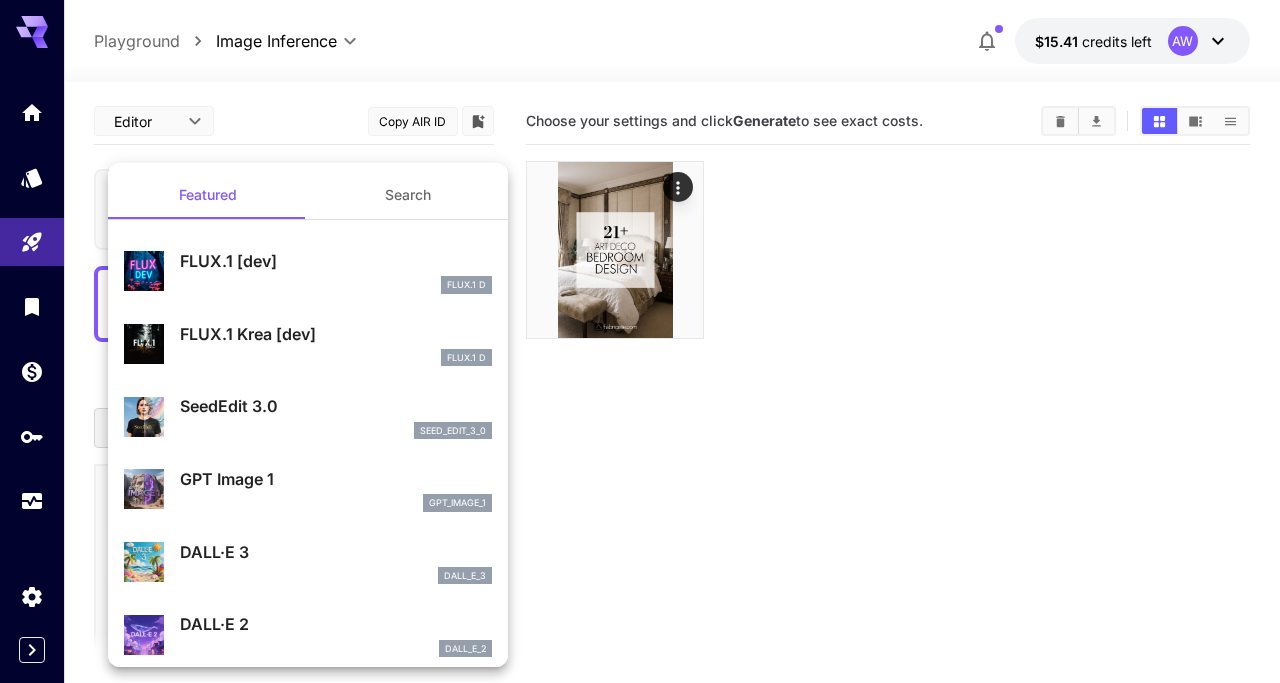 click on "FLUX.1 Krea [dev]" at bounding box center (336, 334) 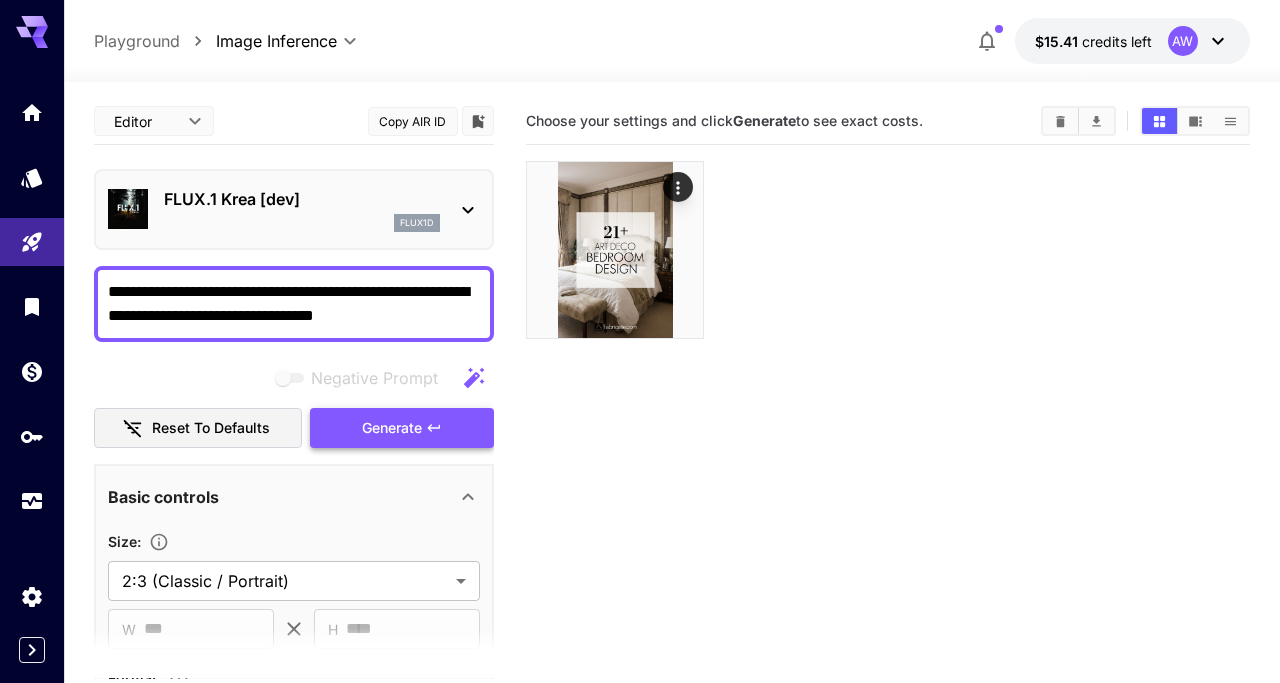 click on "Generate" at bounding box center [402, 428] 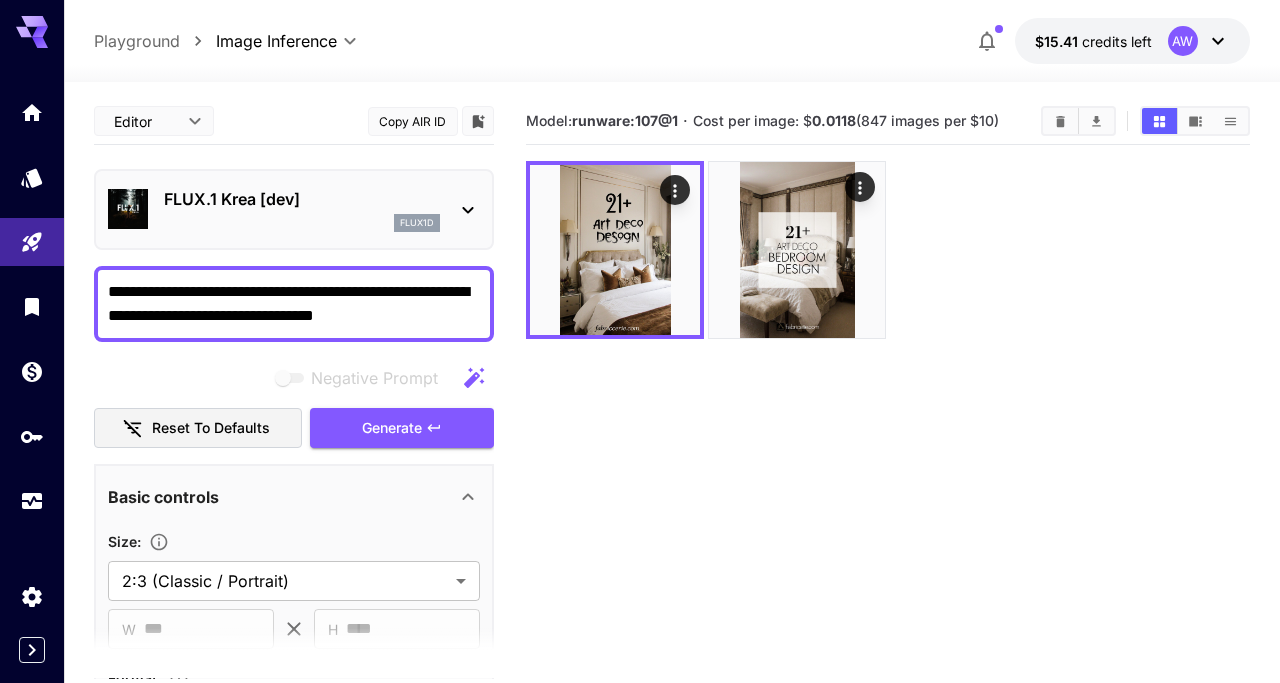 click on "FLUX.1 Krea [dev]" at bounding box center [302, 199] 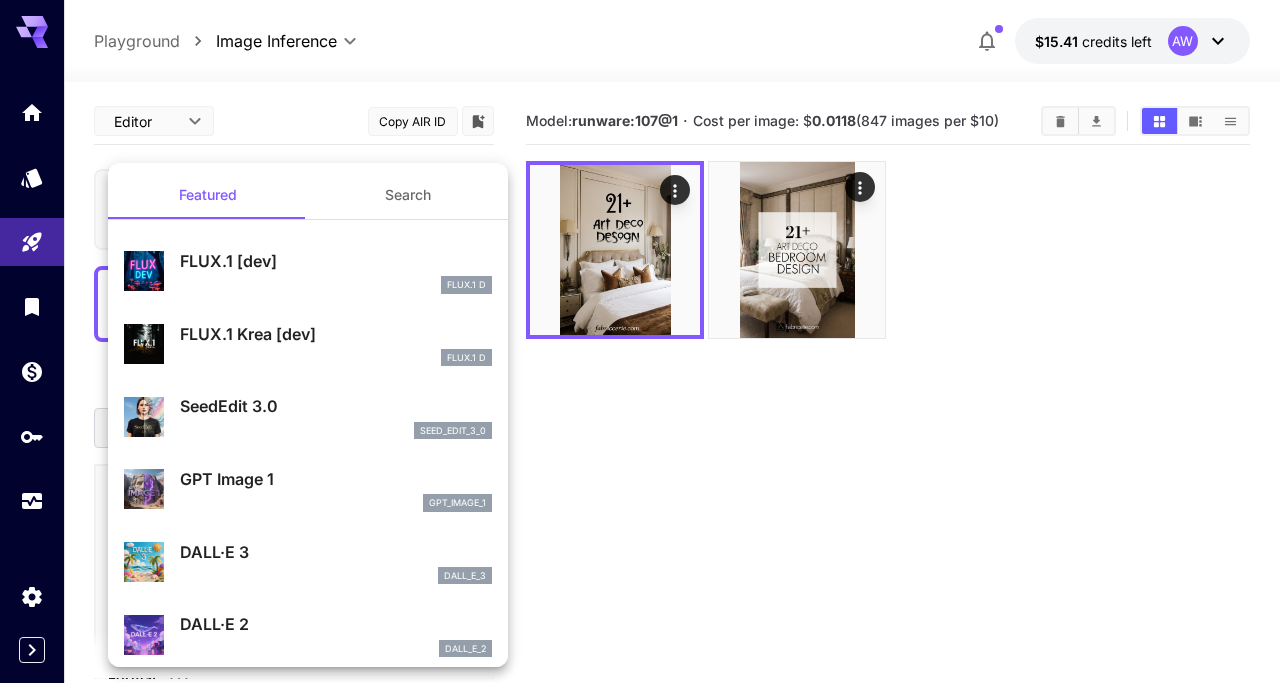 click on "FLUX.1 [dev] FLUX.1 D" at bounding box center [308, 271] 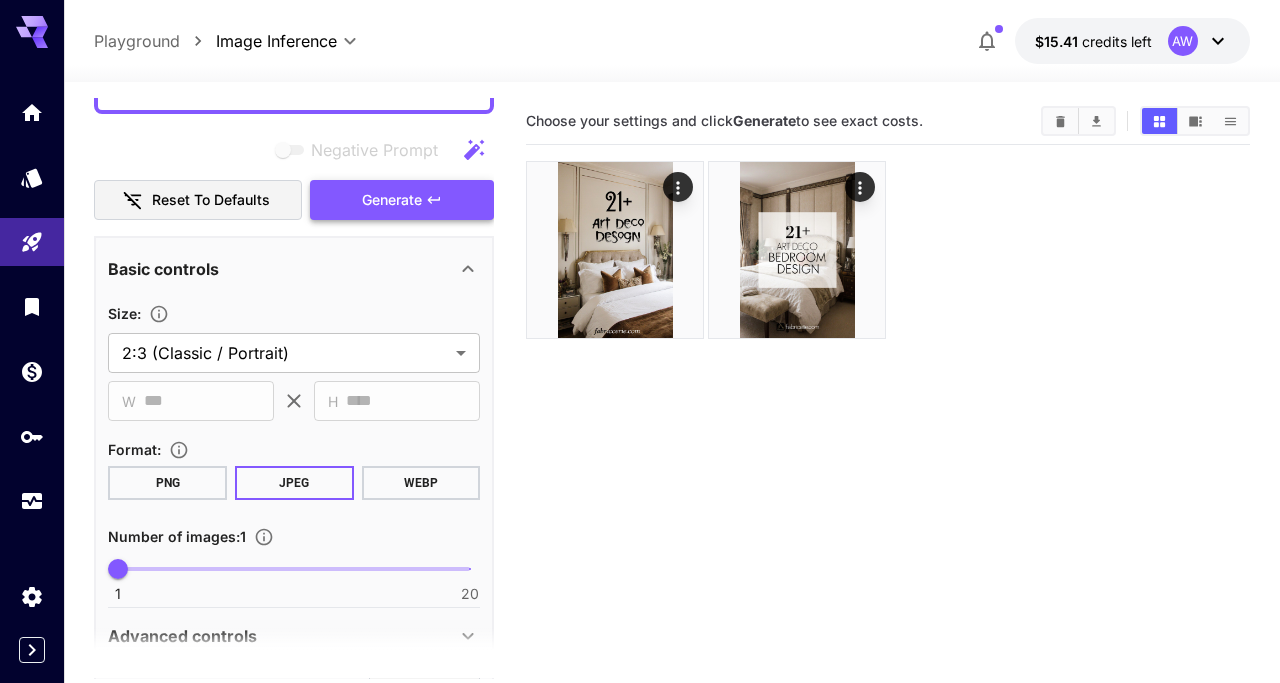 scroll, scrollTop: 0, scrollLeft: 0, axis: both 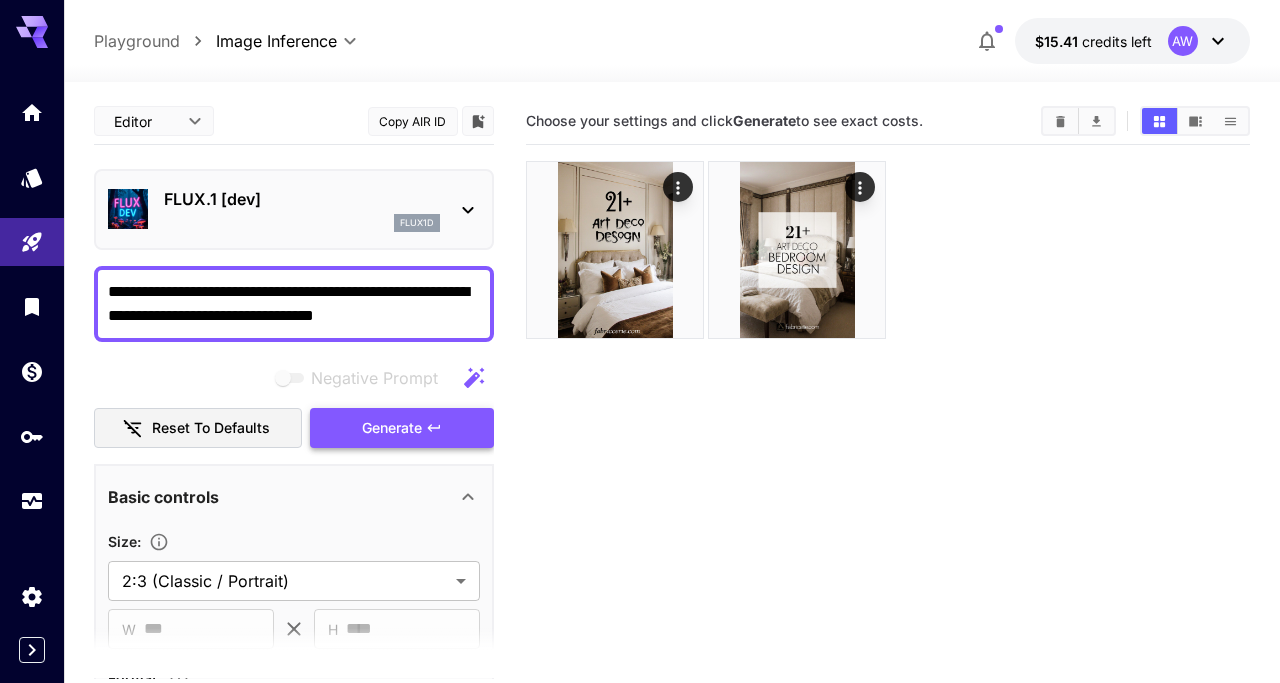 click on "Generate" at bounding box center (392, 428) 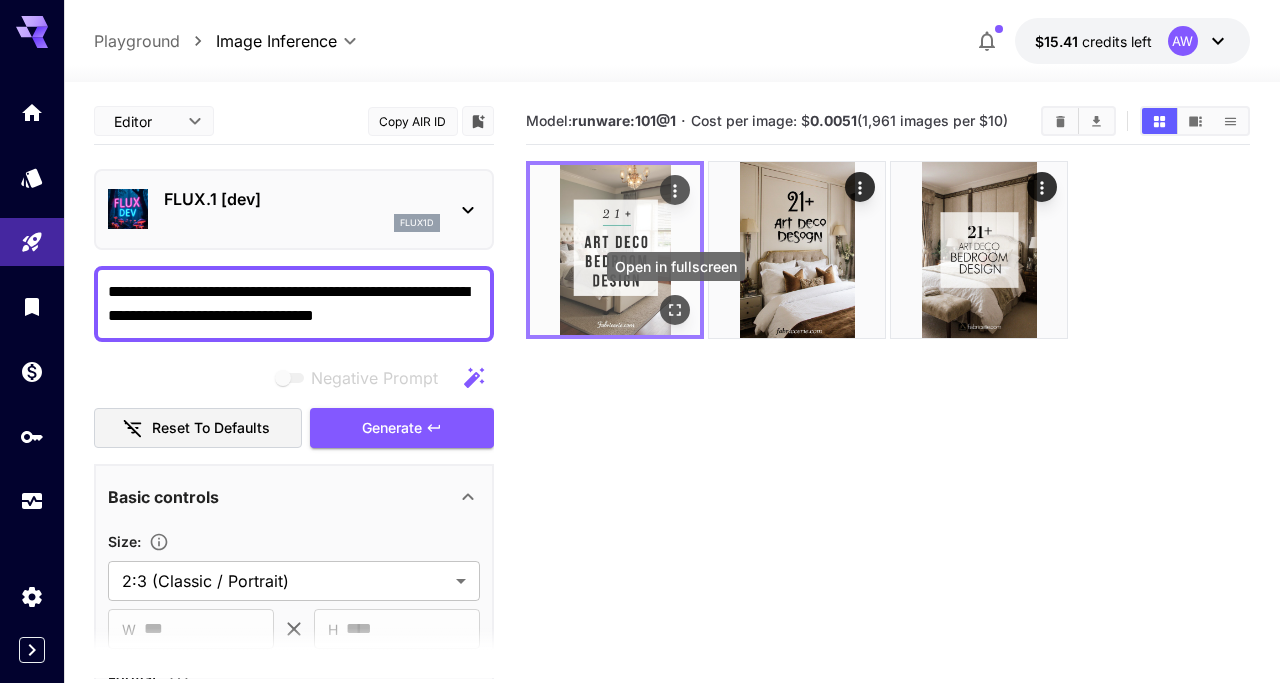 click 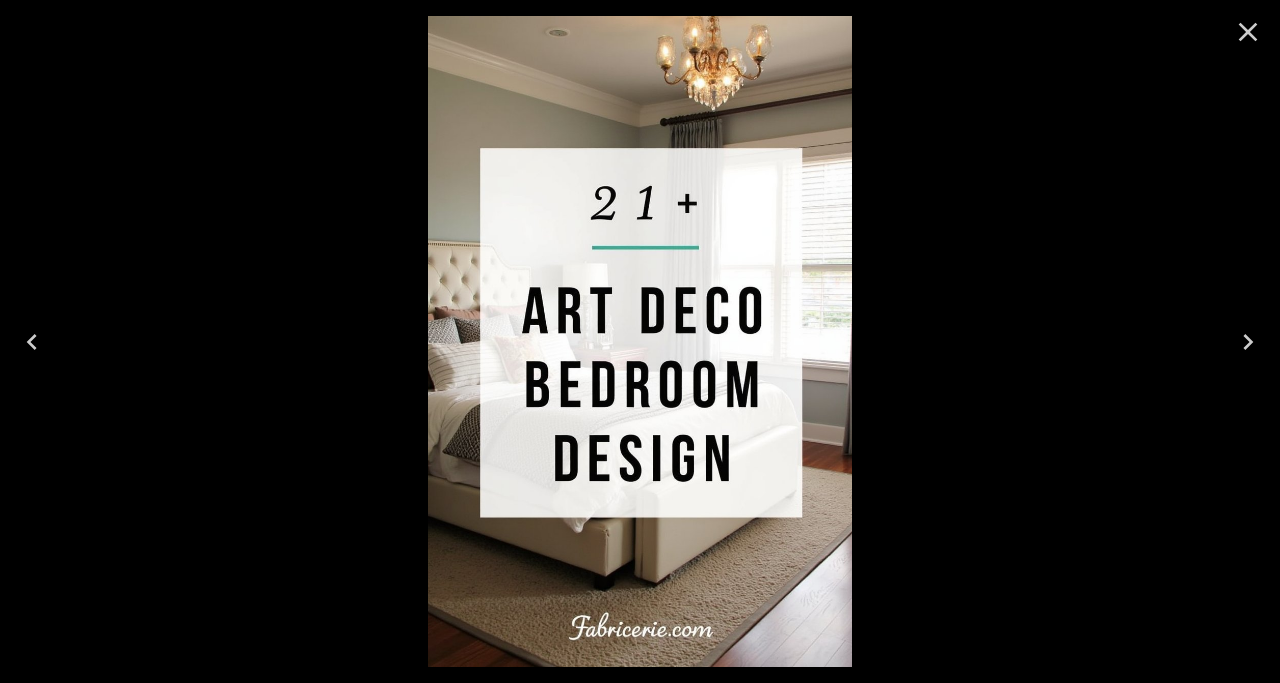 click 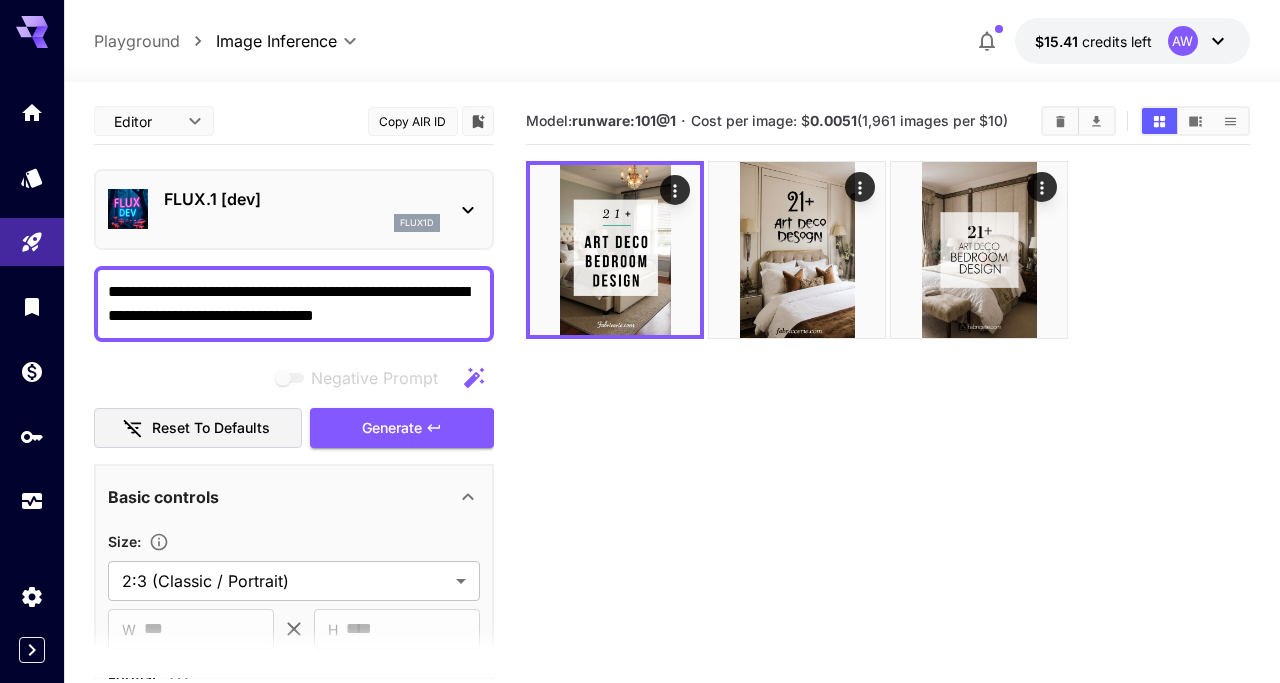 click on "Model:  runware:101@1 · Cost per image: $ 0.0051  (1,961 images per $10)" at bounding box center [887, 439] 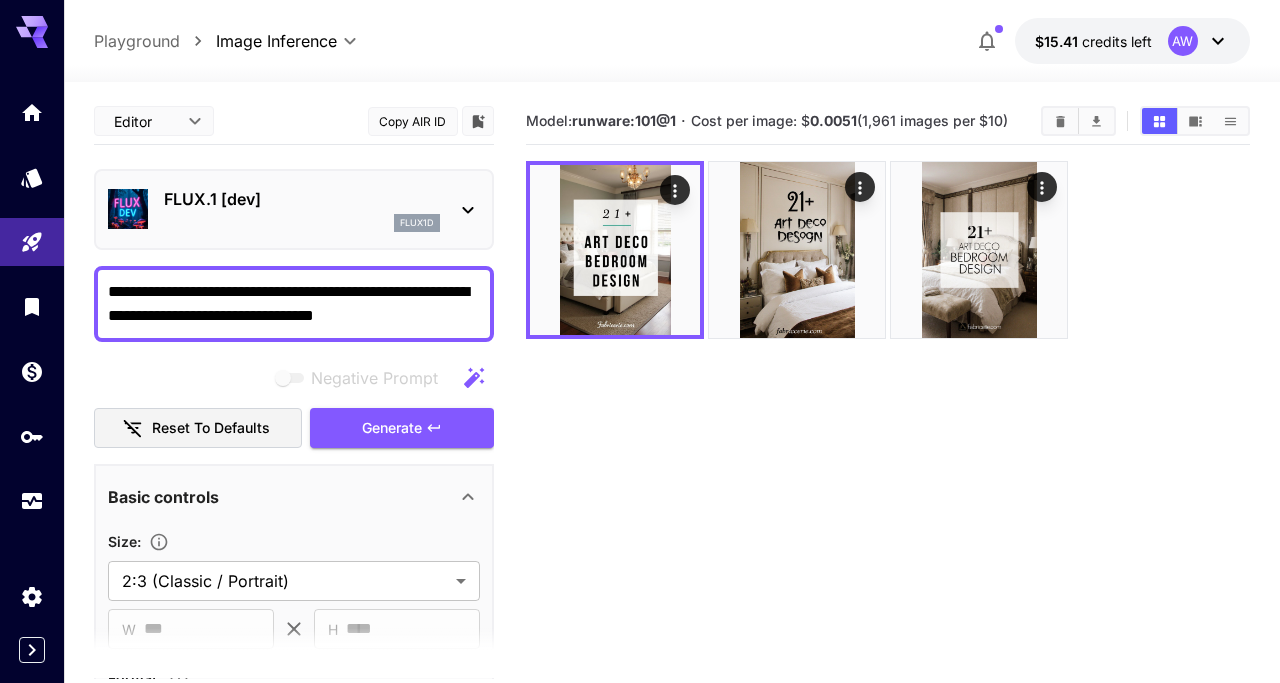 click on "**********" at bounding box center (294, 304) 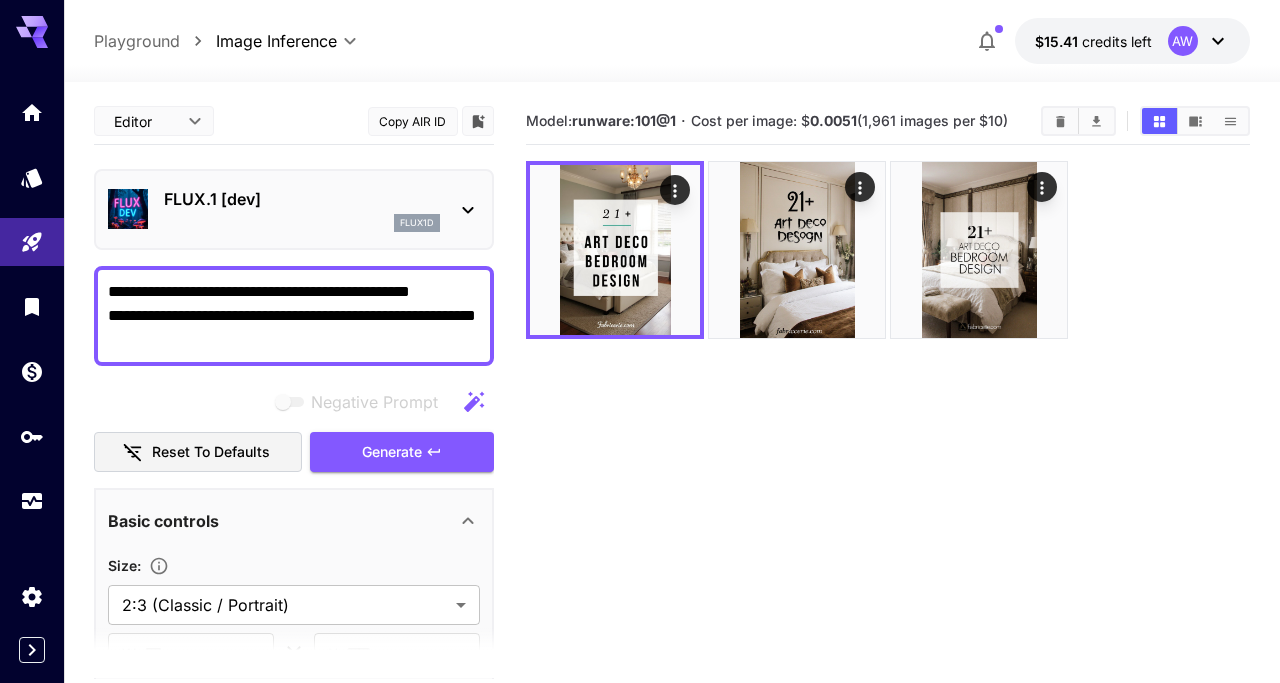 click on "**********" at bounding box center (294, 316) 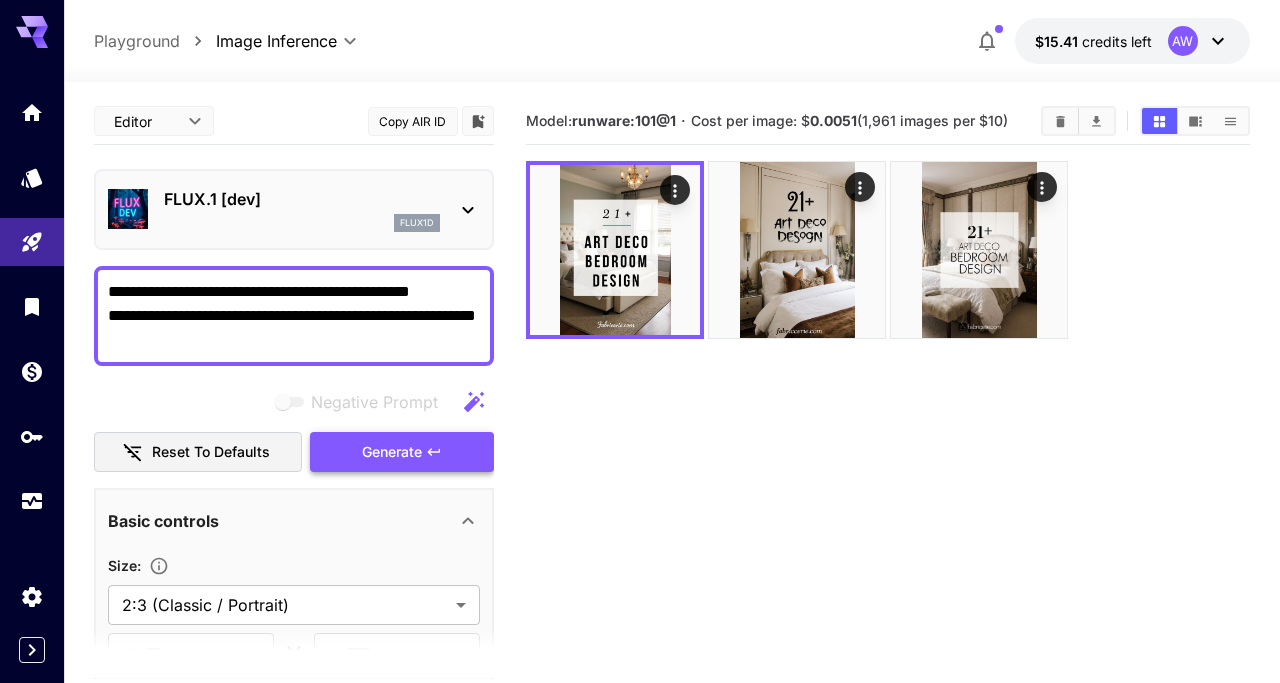 type on "**********" 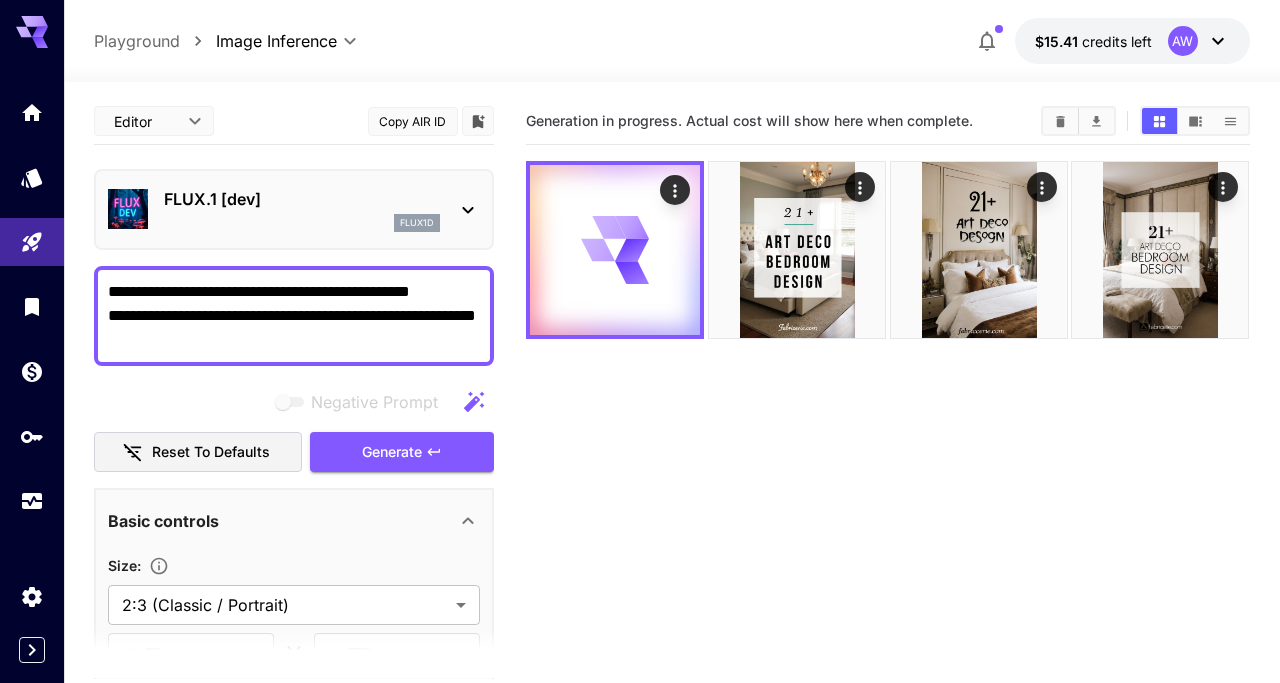 scroll, scrollTop: 158, scrollLeft: 0, axis: vertical 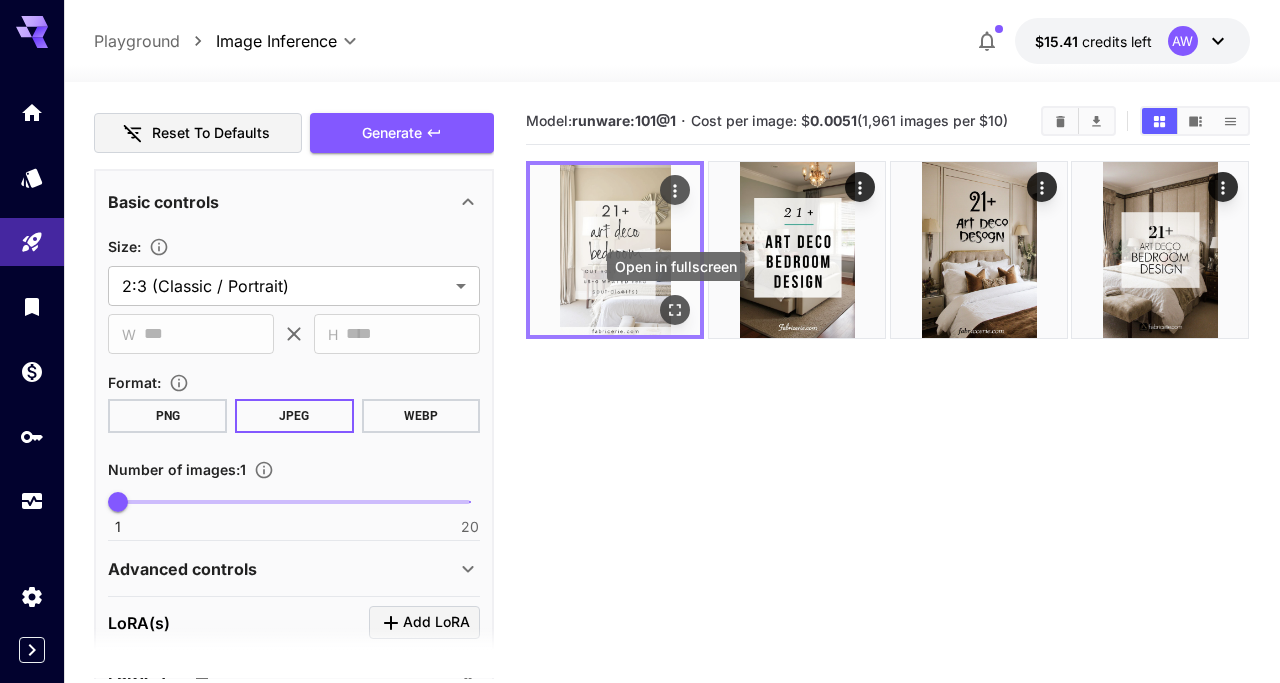 click 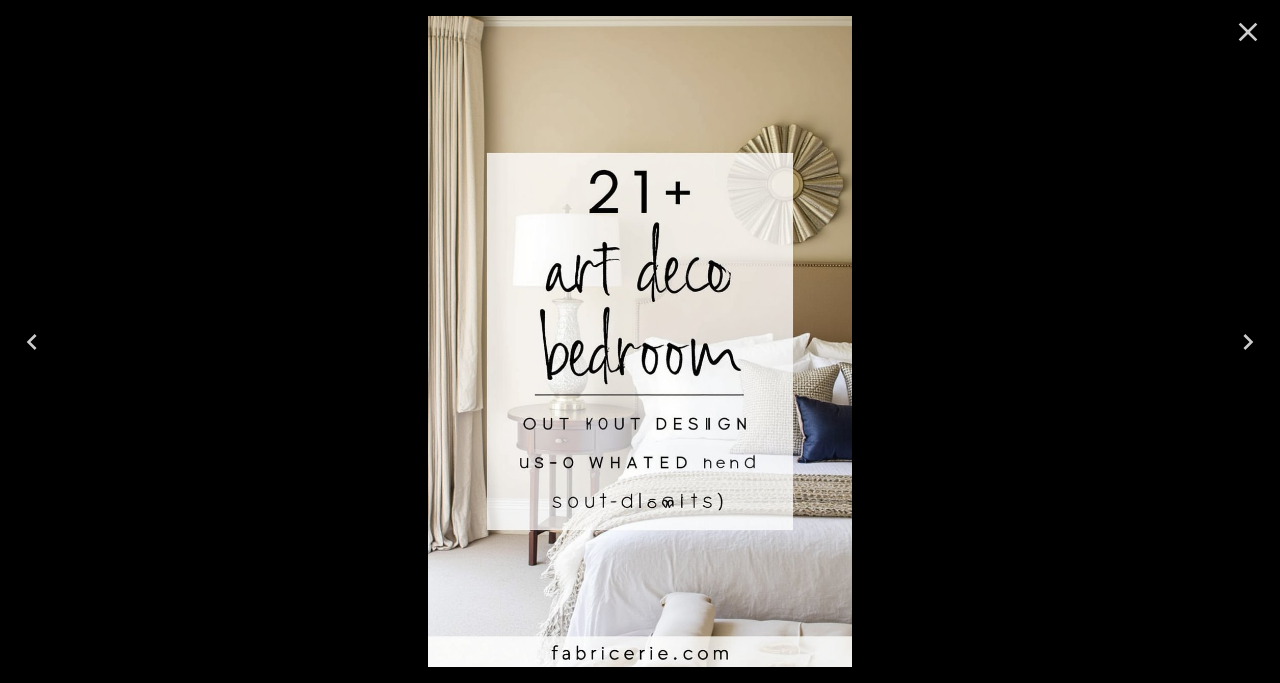 click 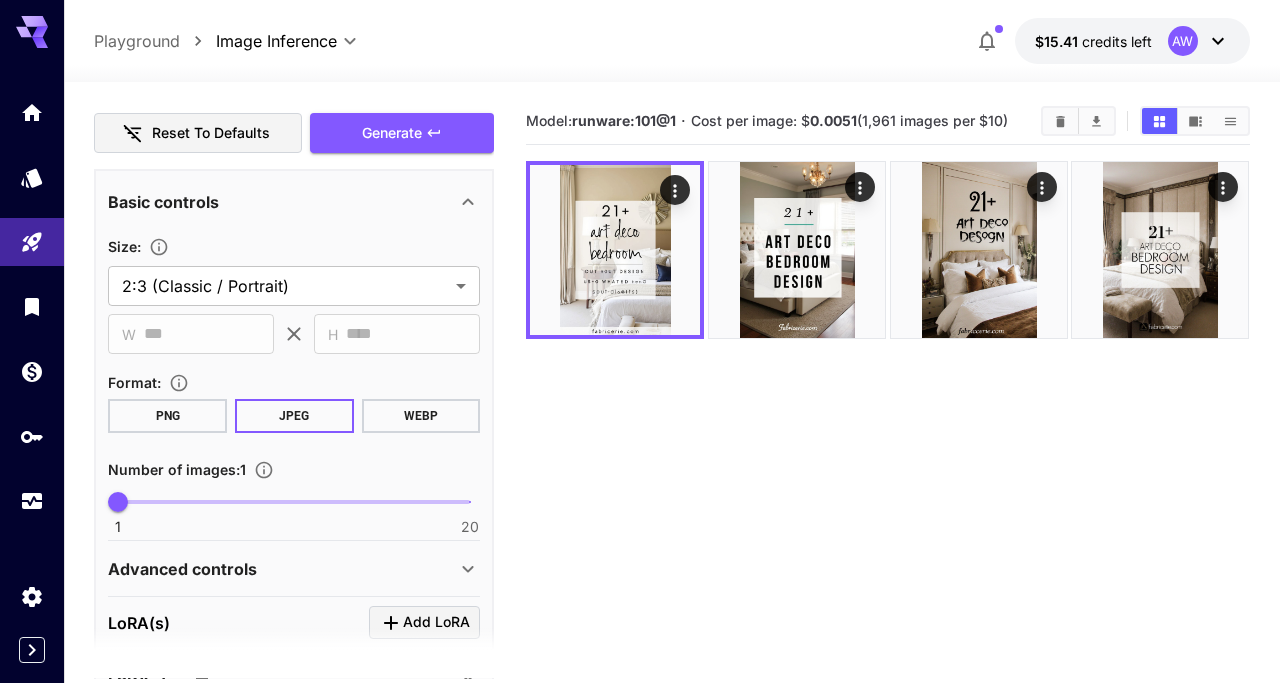scroll, scrollTop: 0, scrollLeft: 0, axis: both 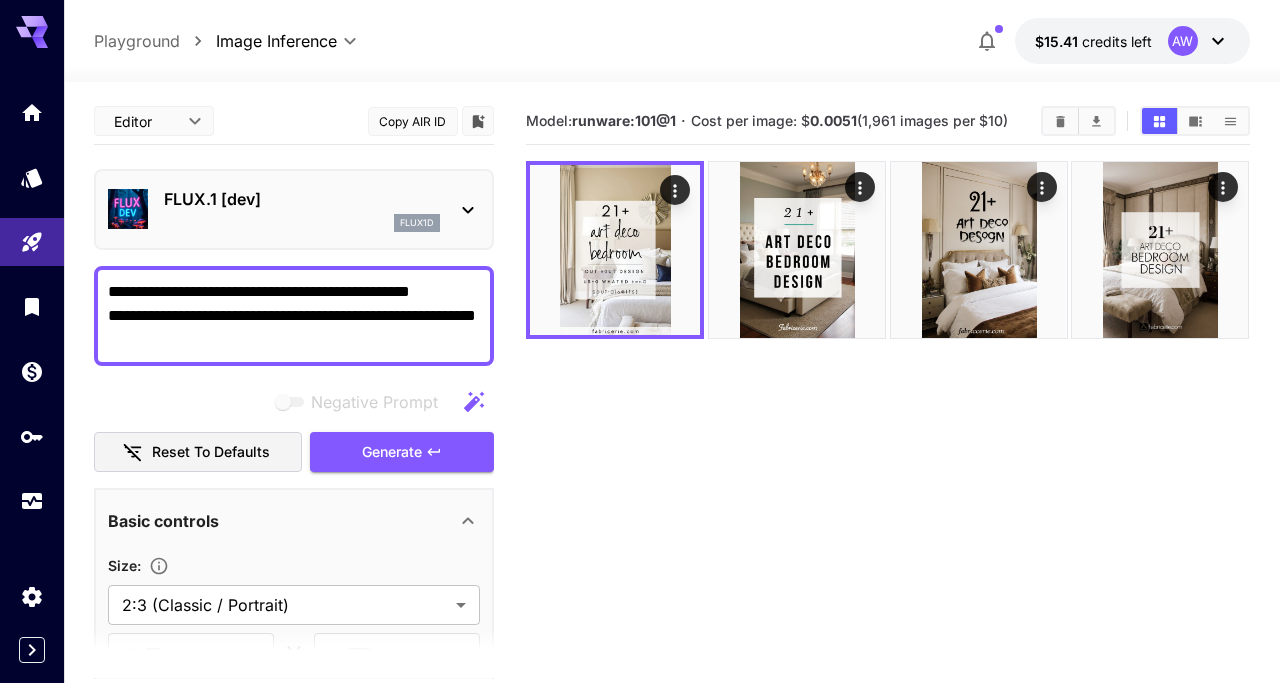 click on "flux1d" at bounding box center [302, 223] 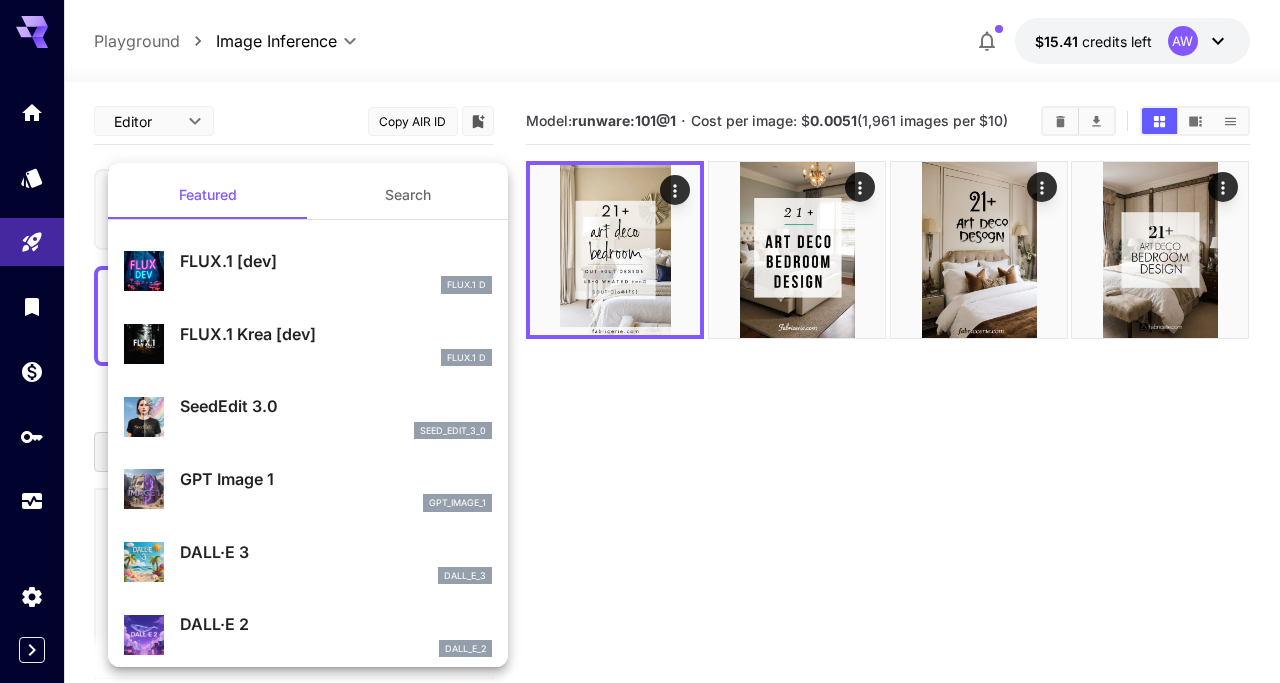 click on "seed_edit_3_0" at bounding box center [336, 431] 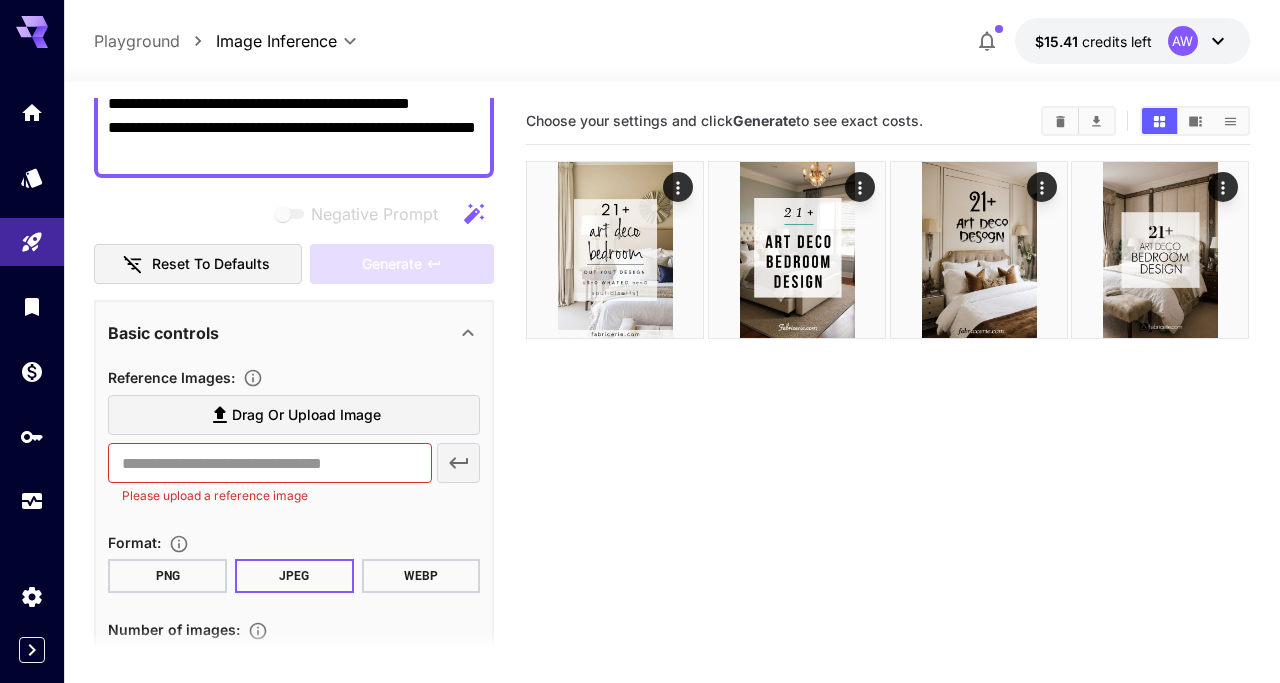scroll, scrollTop: 0, scrollLeft: 0, axis: both 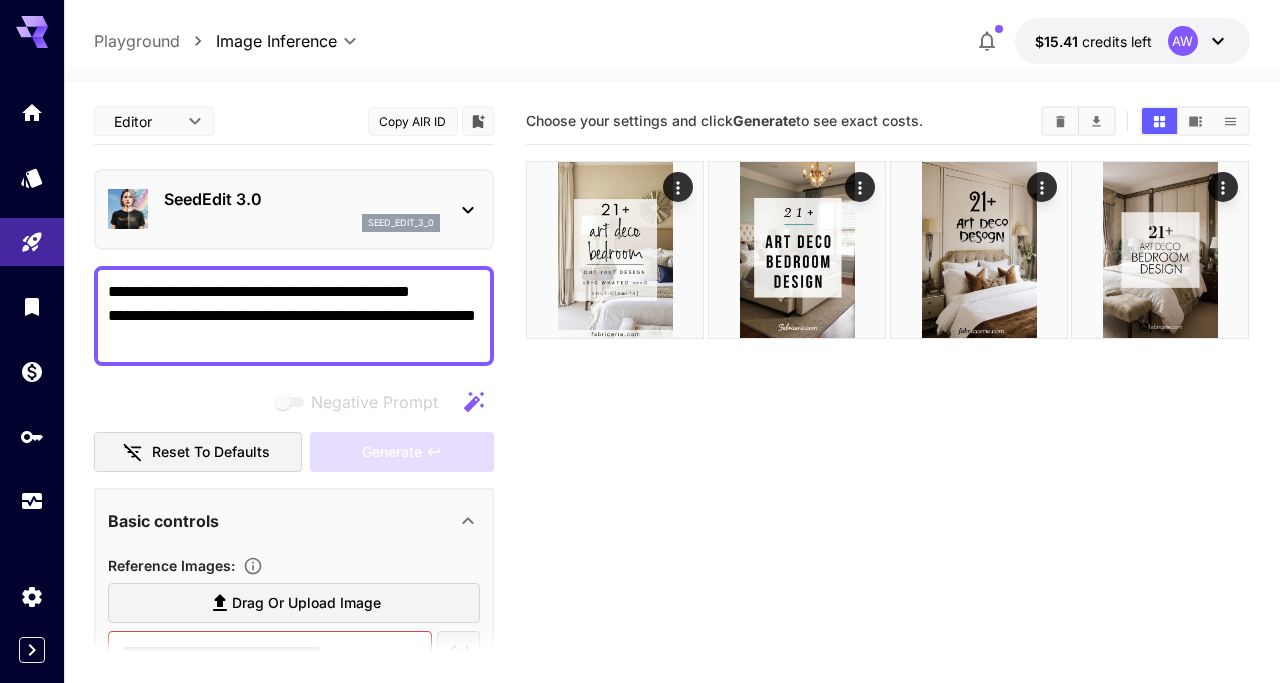 click on "SeedEdit 3.0" at bounding box center (302, 199) 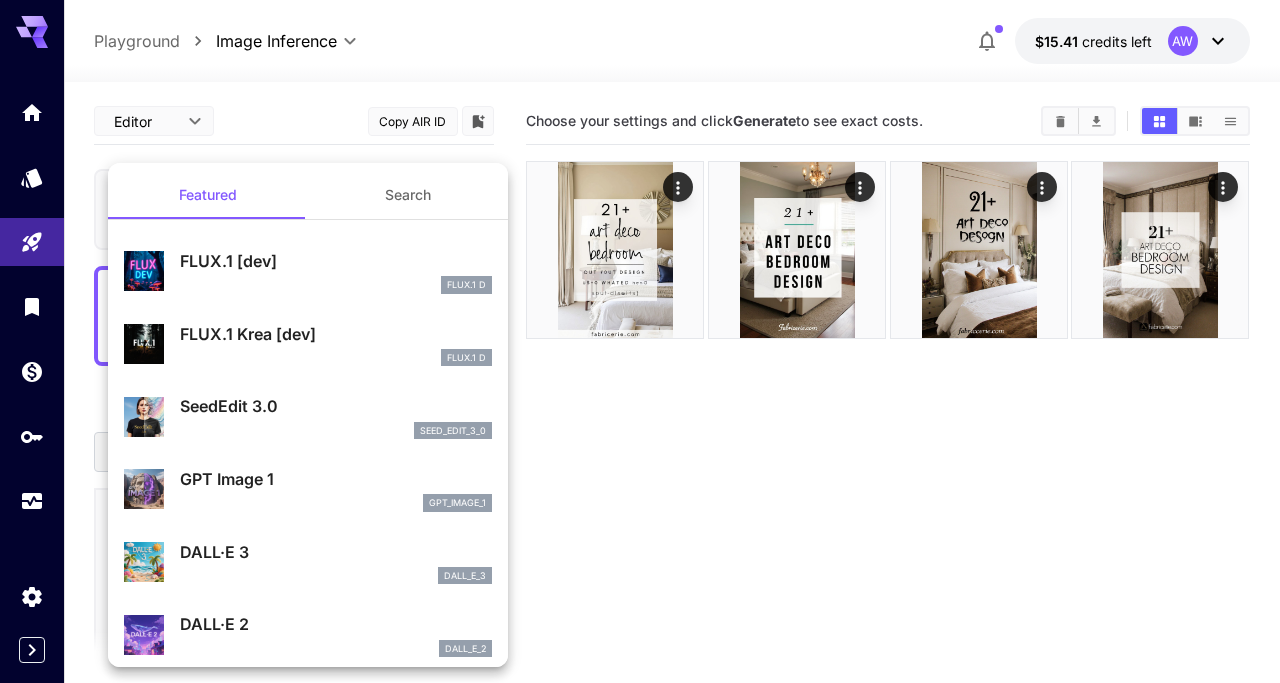 click on "gpt_image_1" at bounding box center (336, 503) 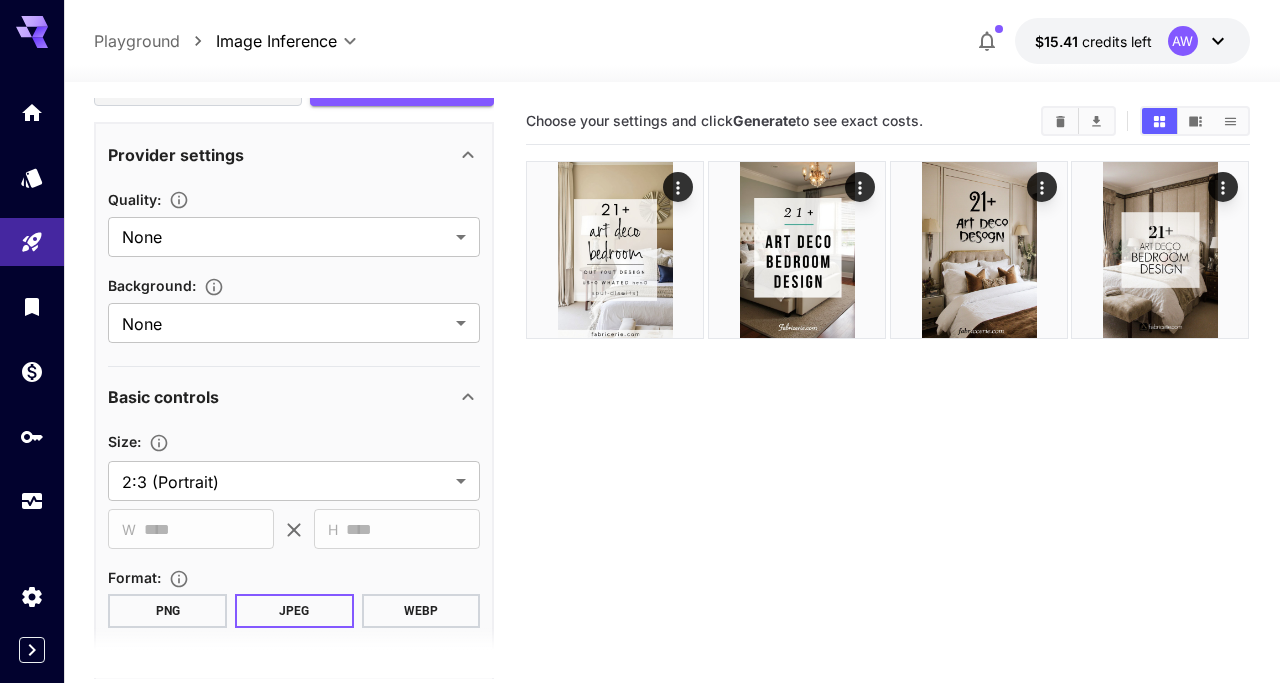 scroll, scrollTop: 288, scrollLeft: 0, axis: vertical 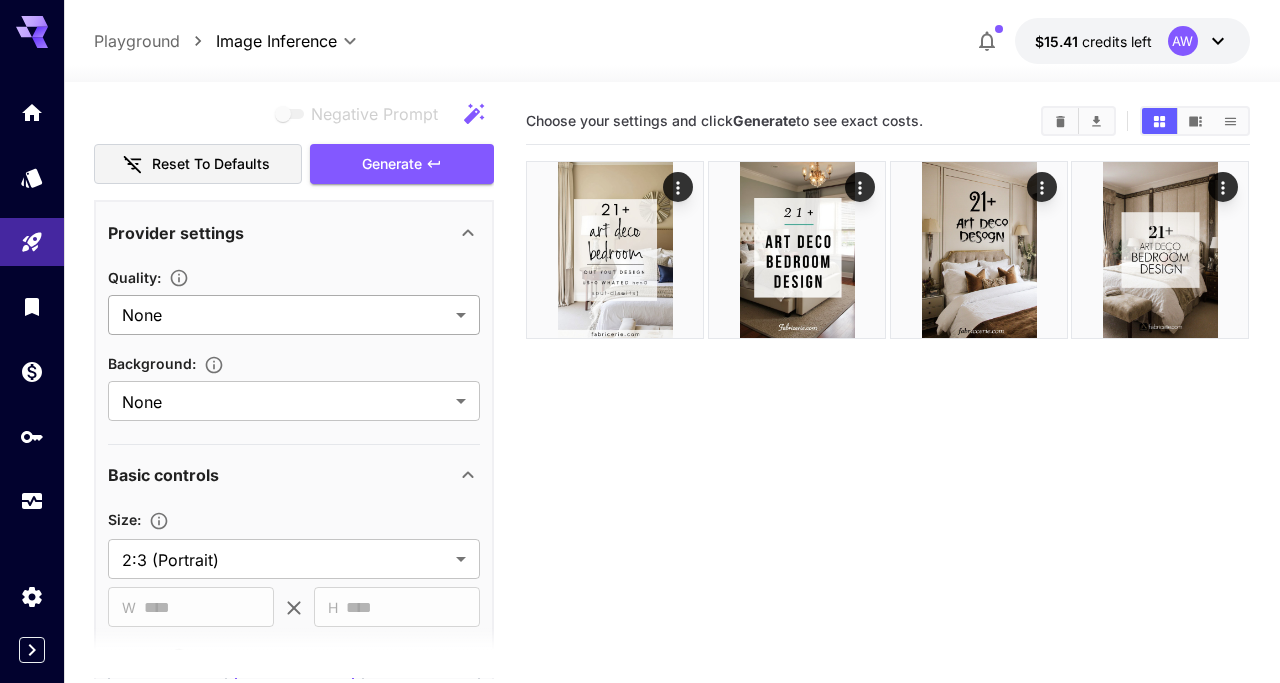 click on "**********" at bounding box center [640, 420] 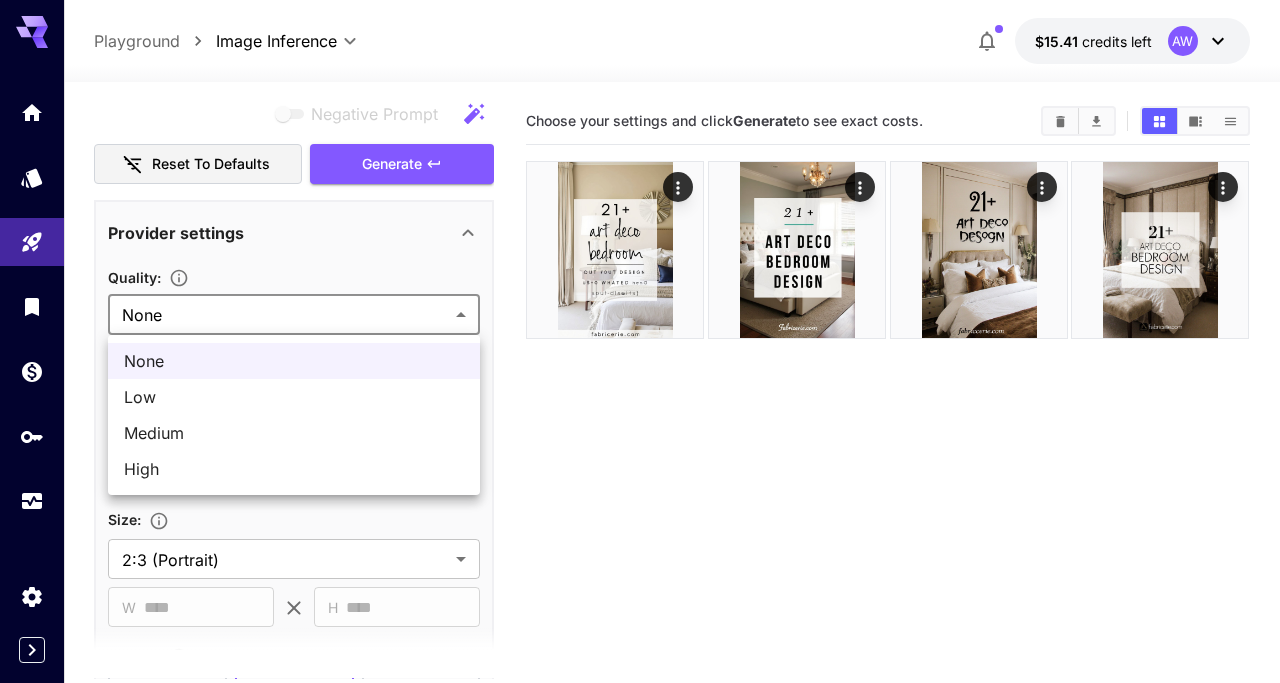 click on "Medium" at bounding box center [294, 433] 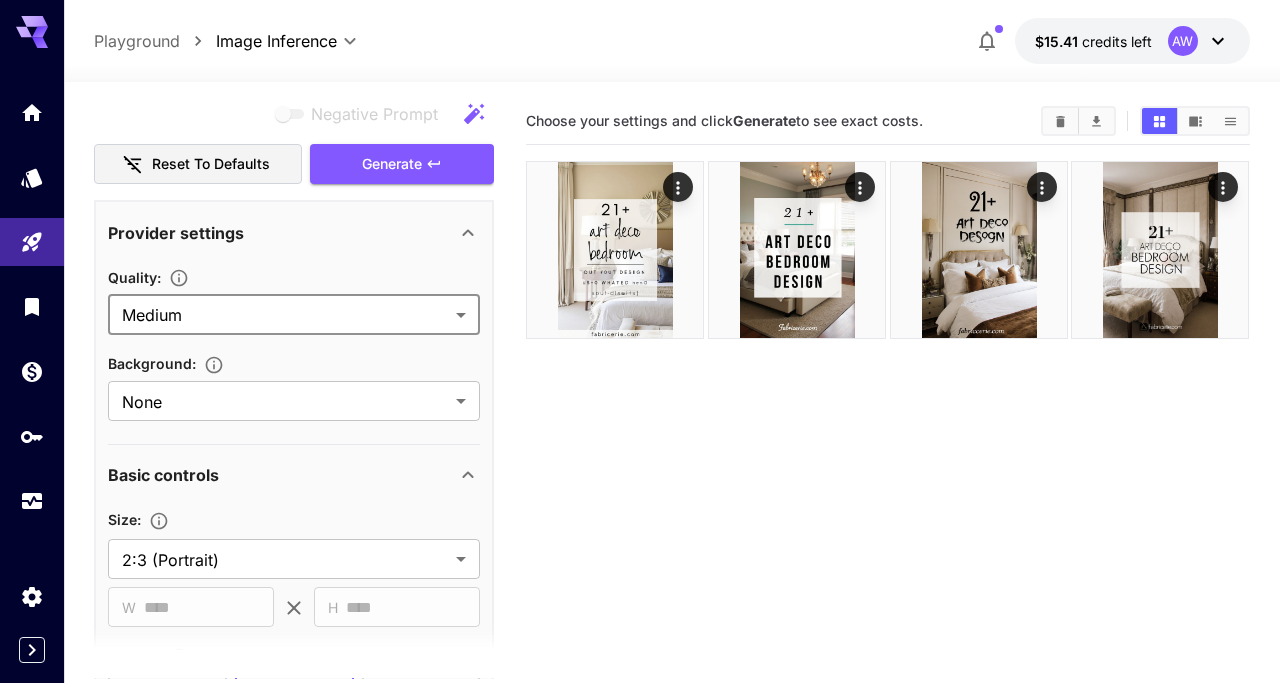 click on "**********" at bounding box center (640, 420) 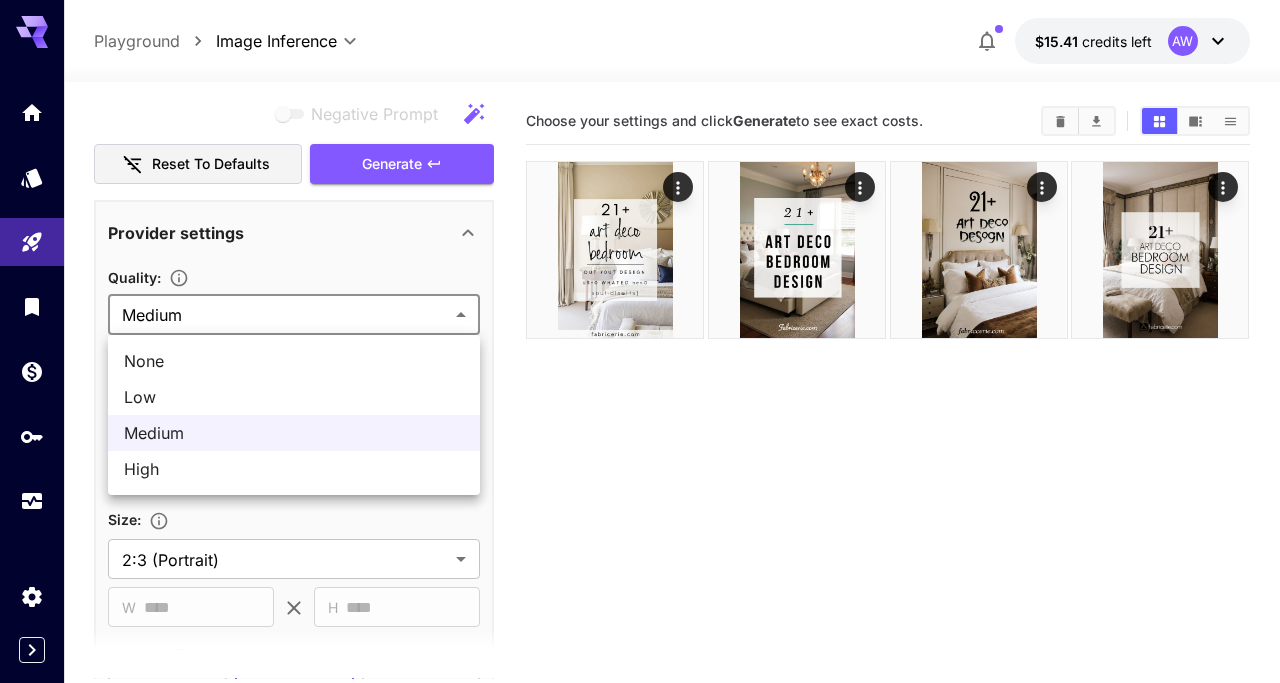 click on "High" at bounding box center (294, 469) 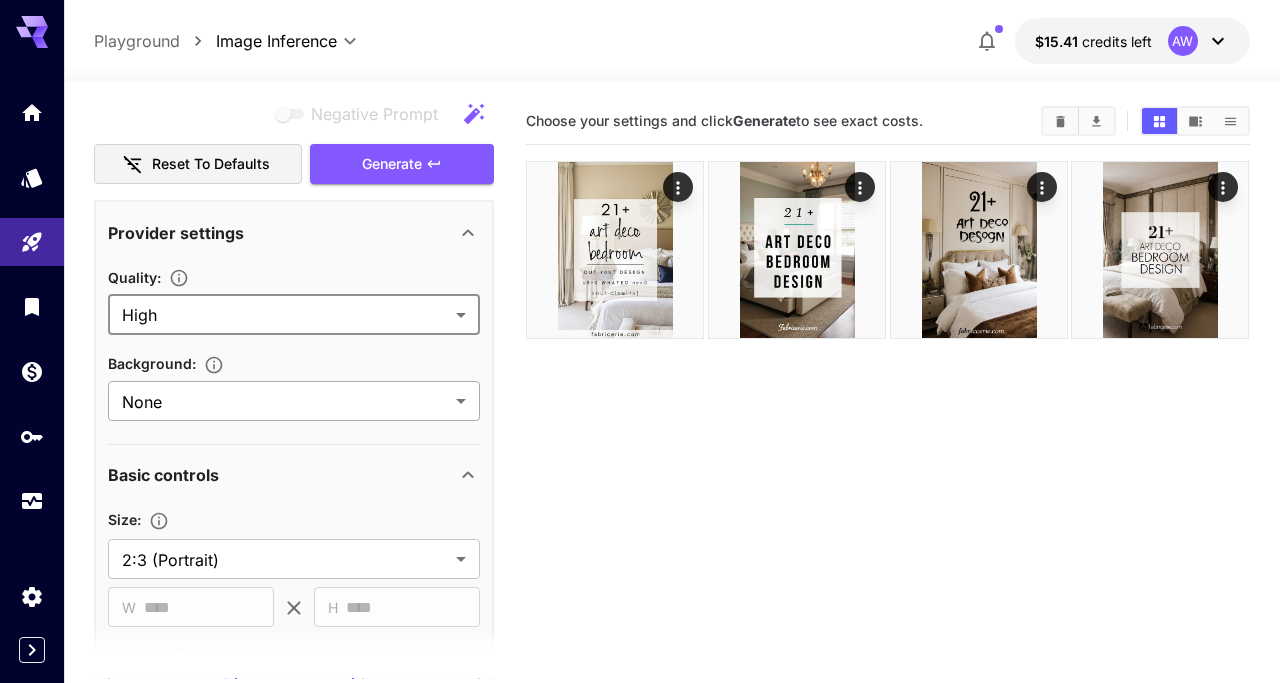 click on "**********" at bounding box center (640, 420) 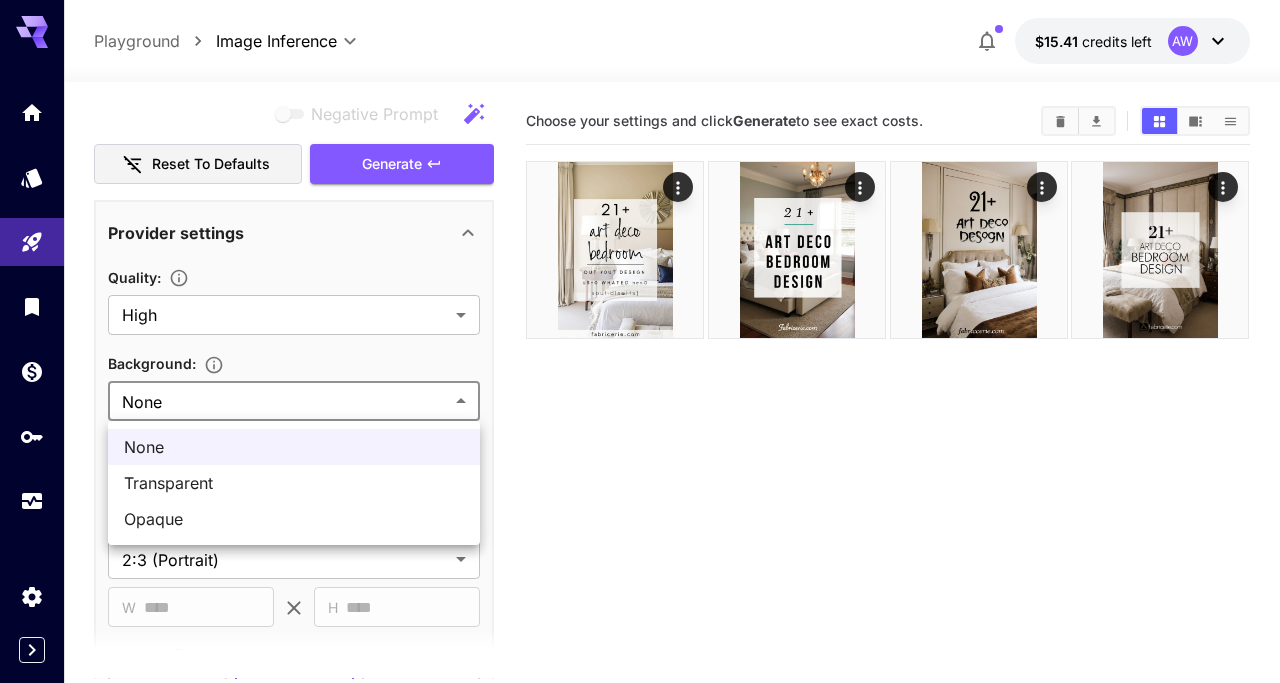 click at bounding box center (640, 341) 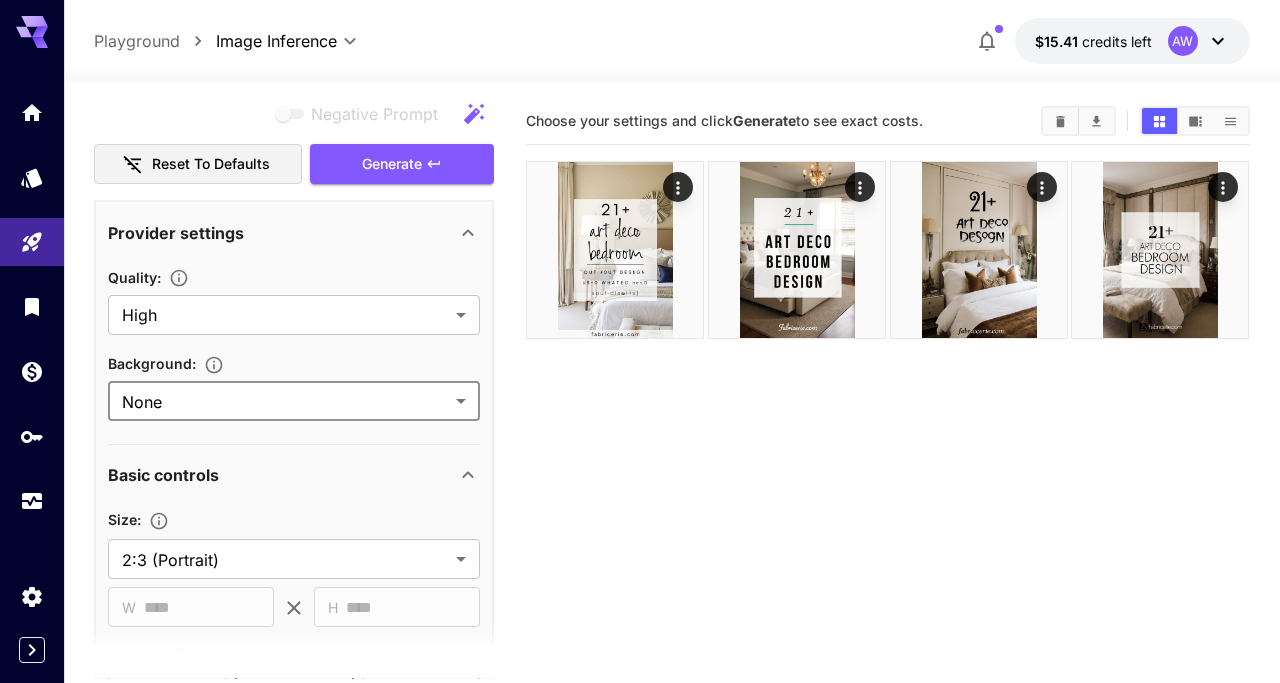click on "Choose your settings and click  Generate  to see exact costs." at bounding box center [887, 439] 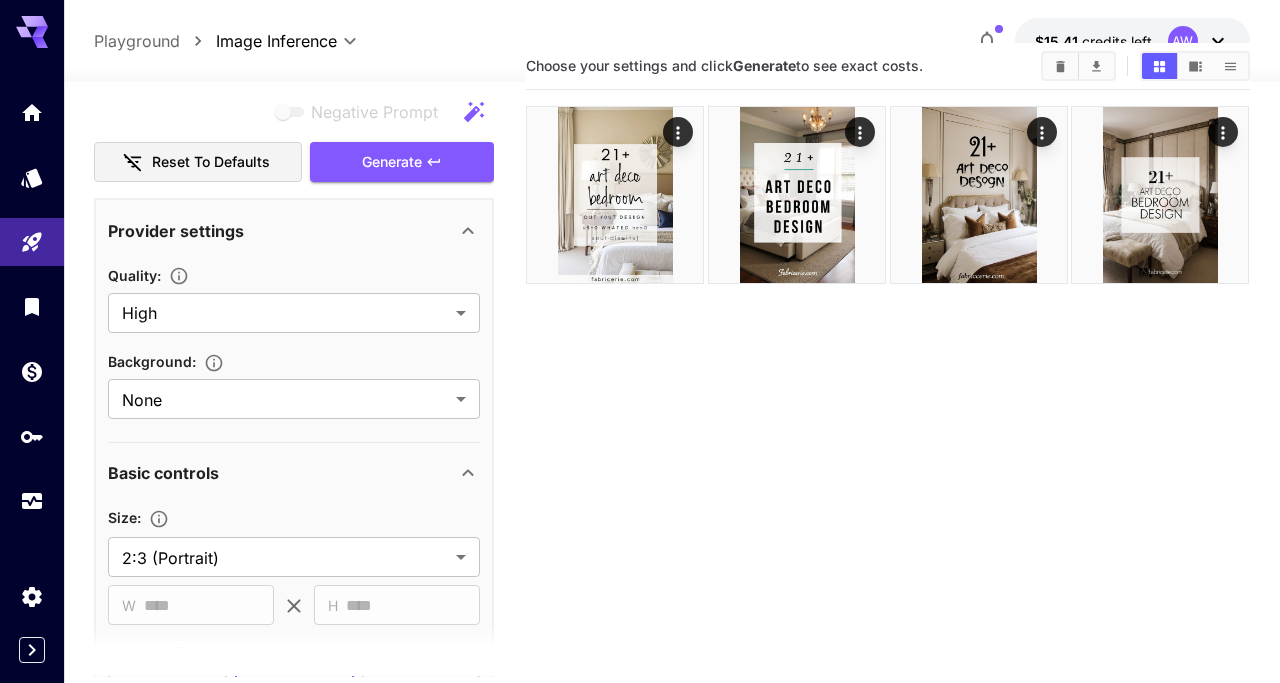 scroll, scrollTop: 158, scrollLeft: 0, axis: vertical 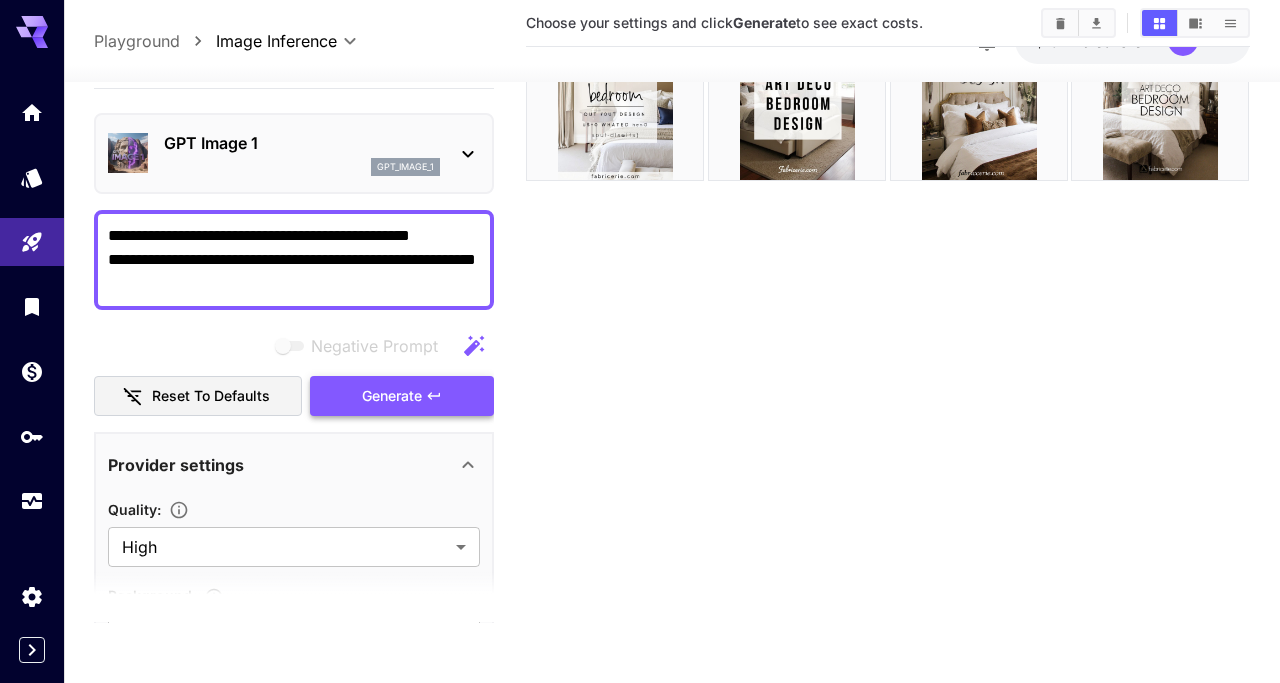 click on "Generate" at bounding box center [402, 396] 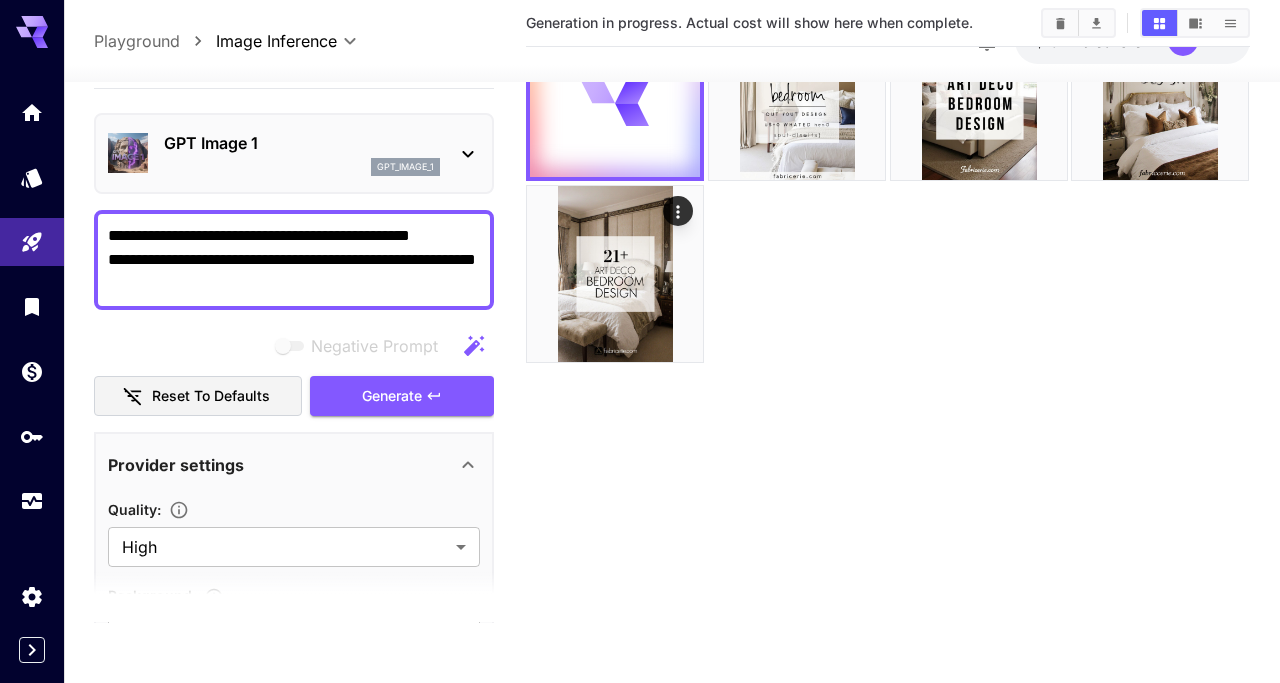 click on "Generation in progress. Actual cost will show here when complete." at bounding box center [887, 281] 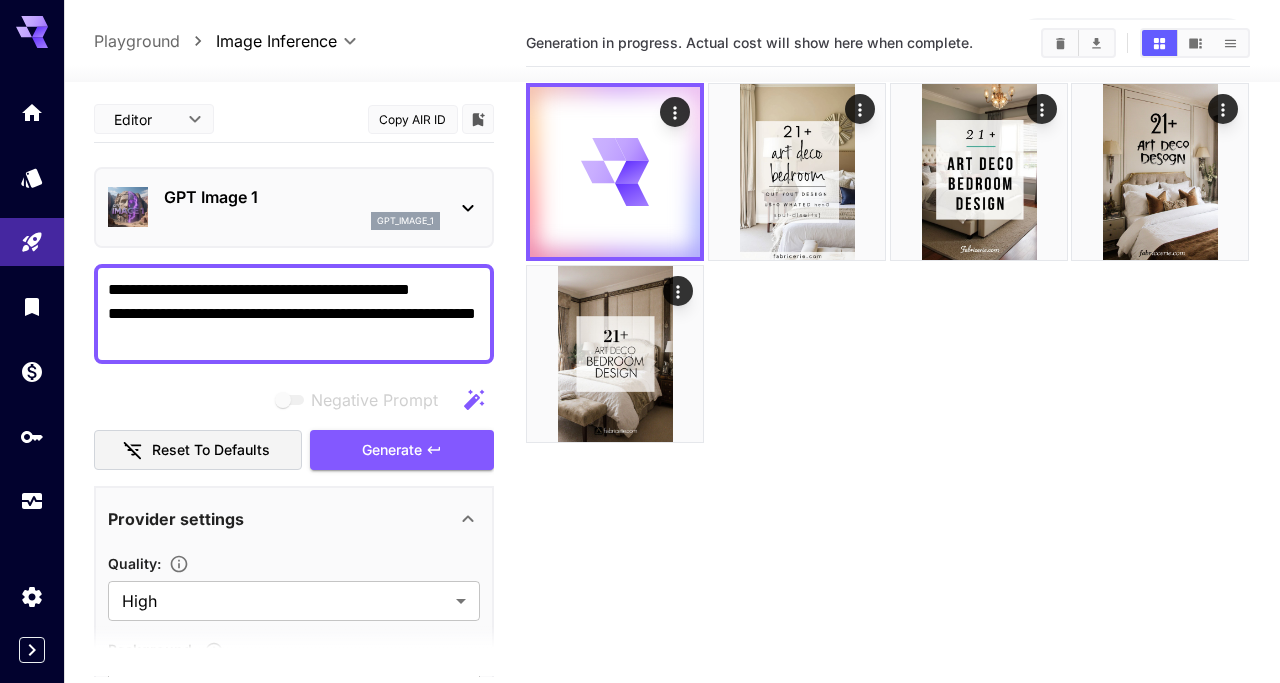 scroll, scrollTop: 0, scrollLeft: 0, axis: both 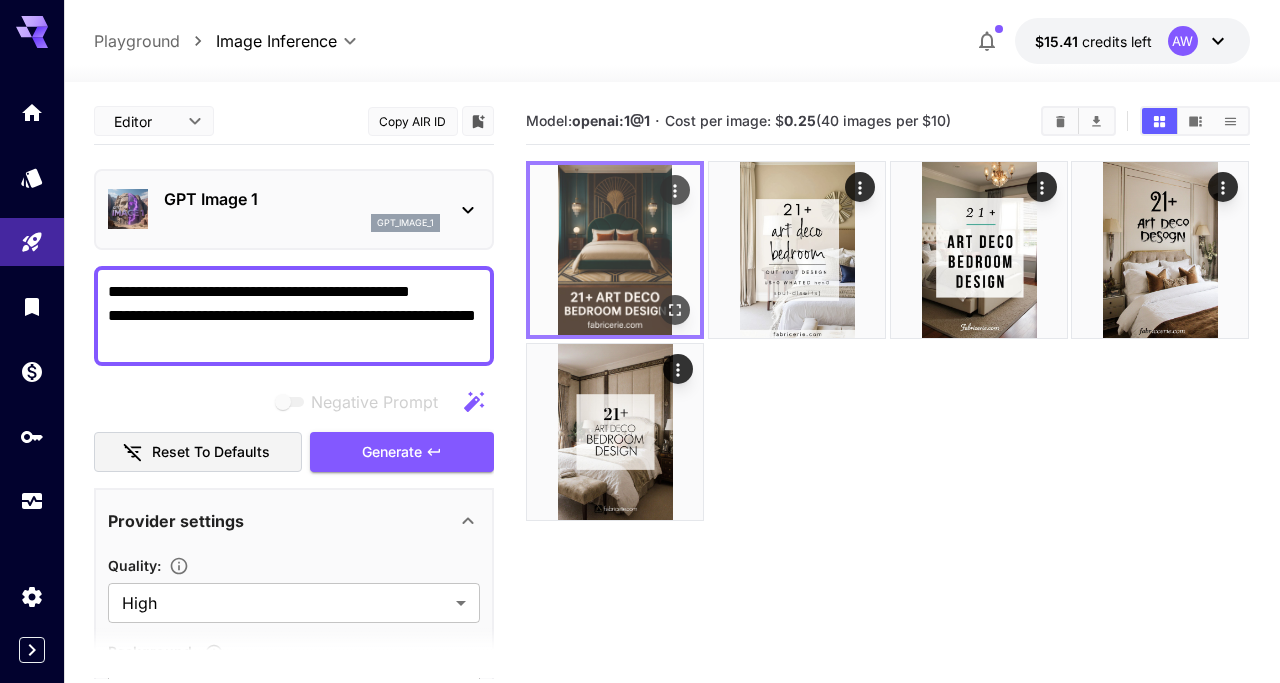 click at bounding box center [615, 250] 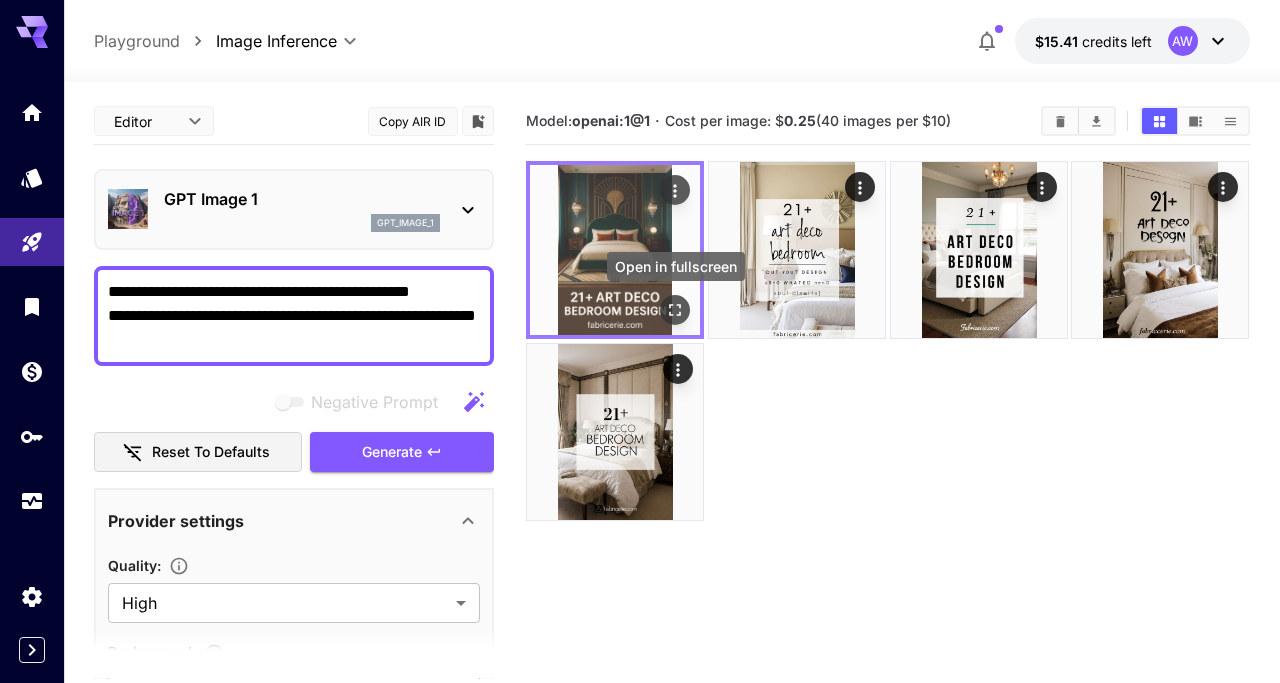 click 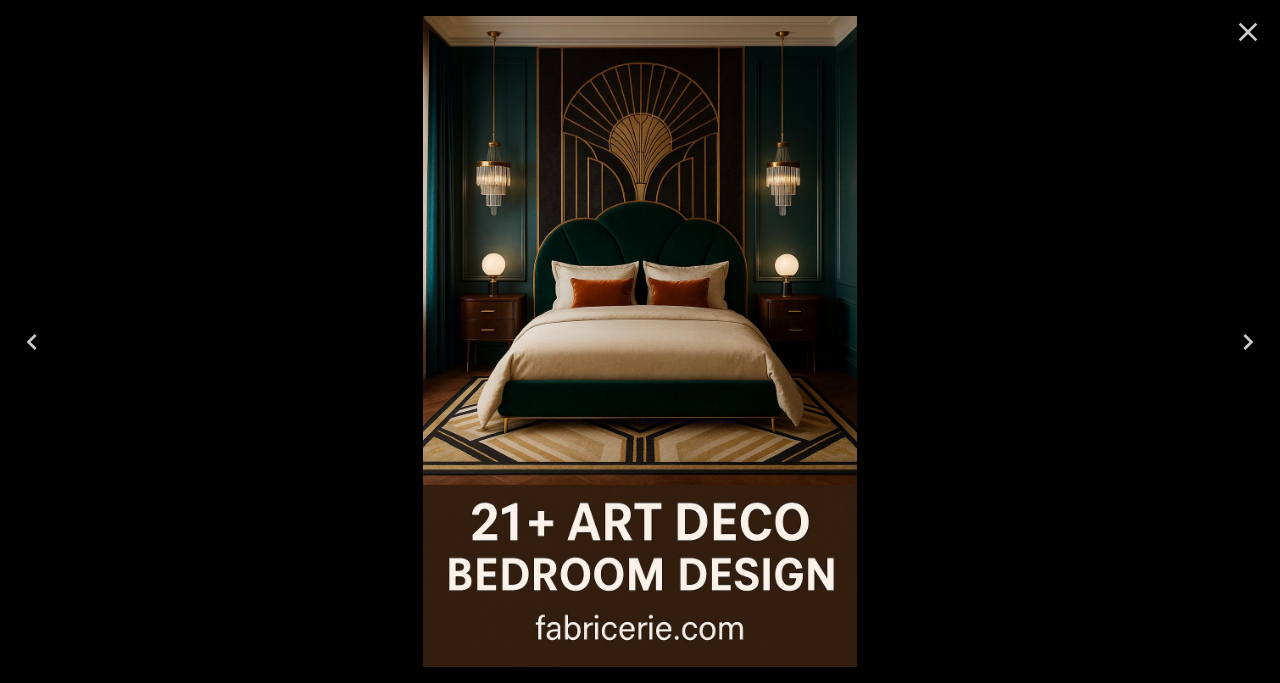 click 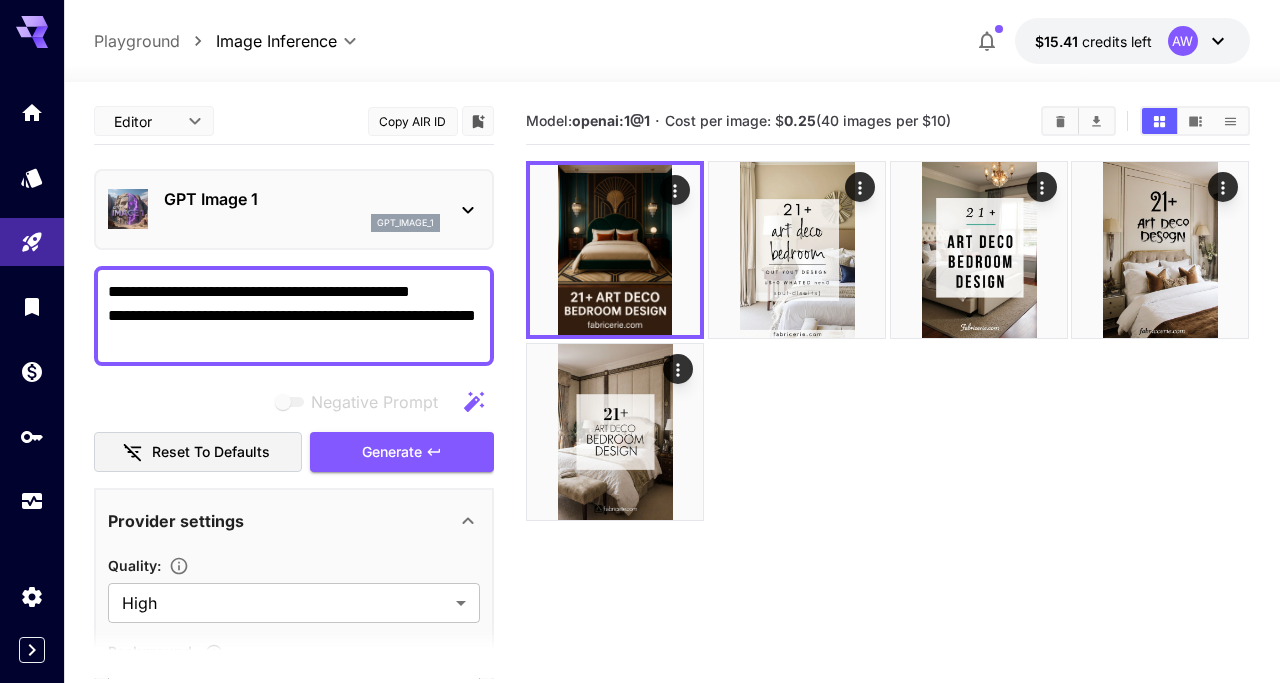 click on "GPT Image 1" at bounding box center [302, 199] 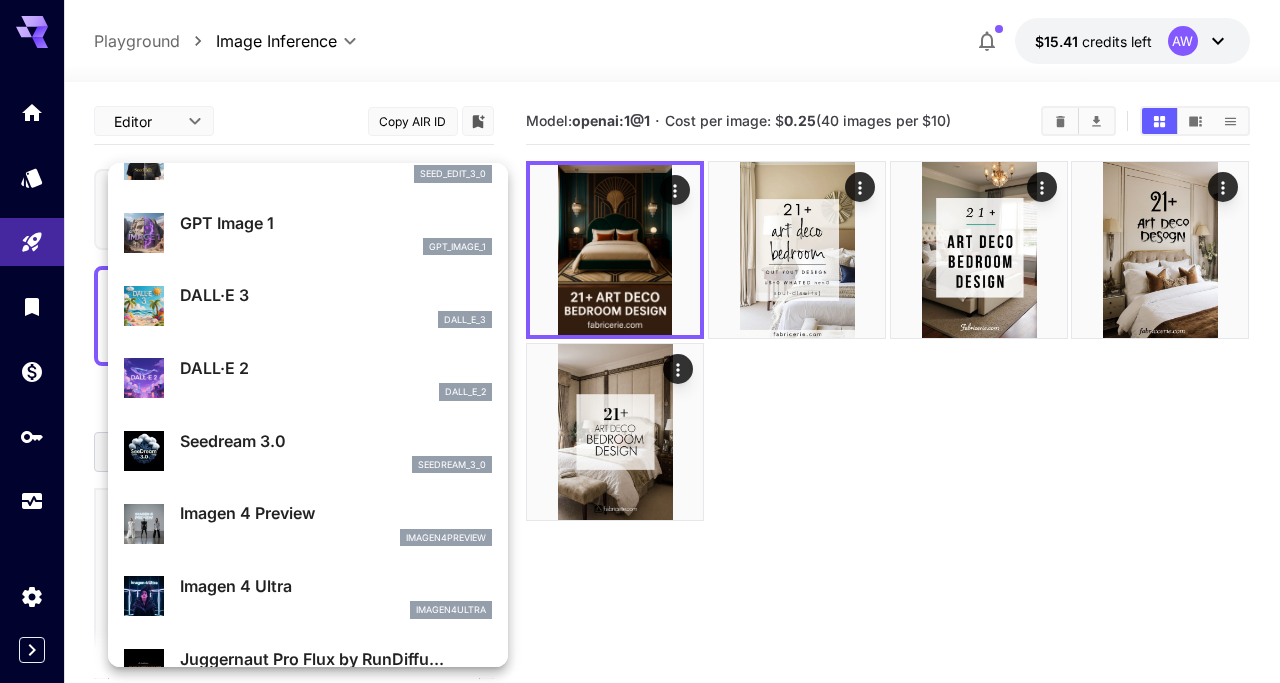 scroll, scrollTop: 258, scrollLeft: 0, axis: vertical 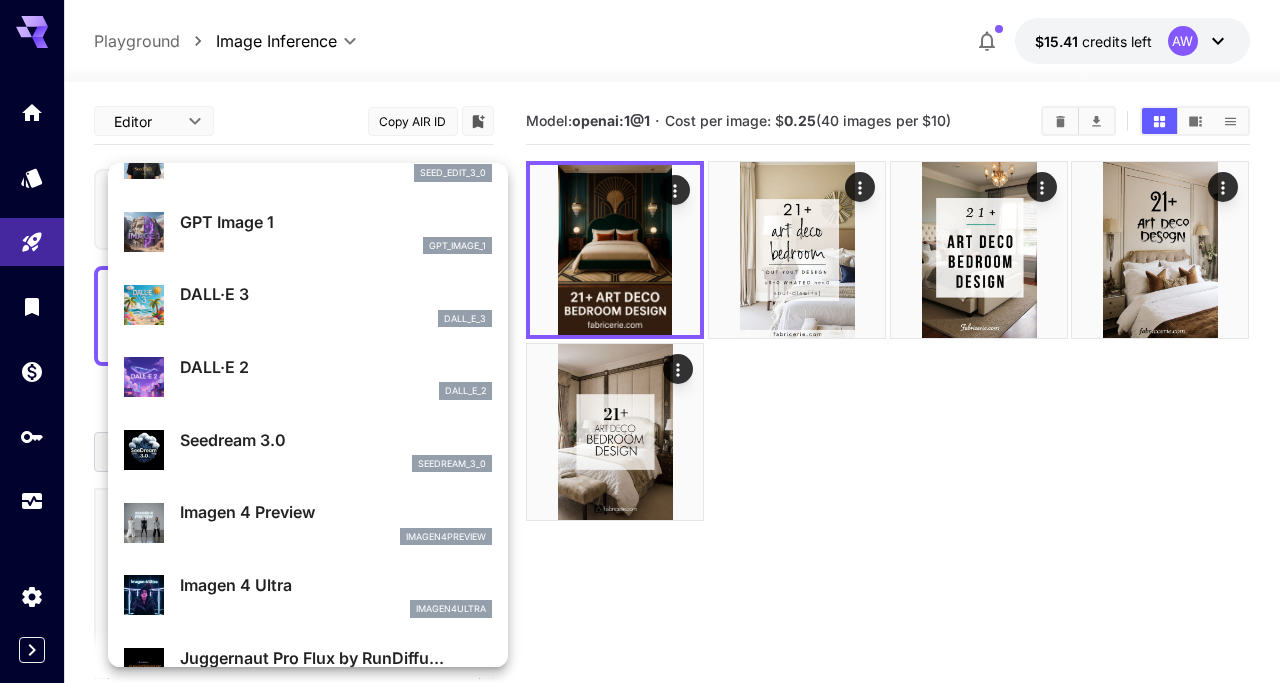 click on "seedream_3_0" at bounding box center [336, 464] 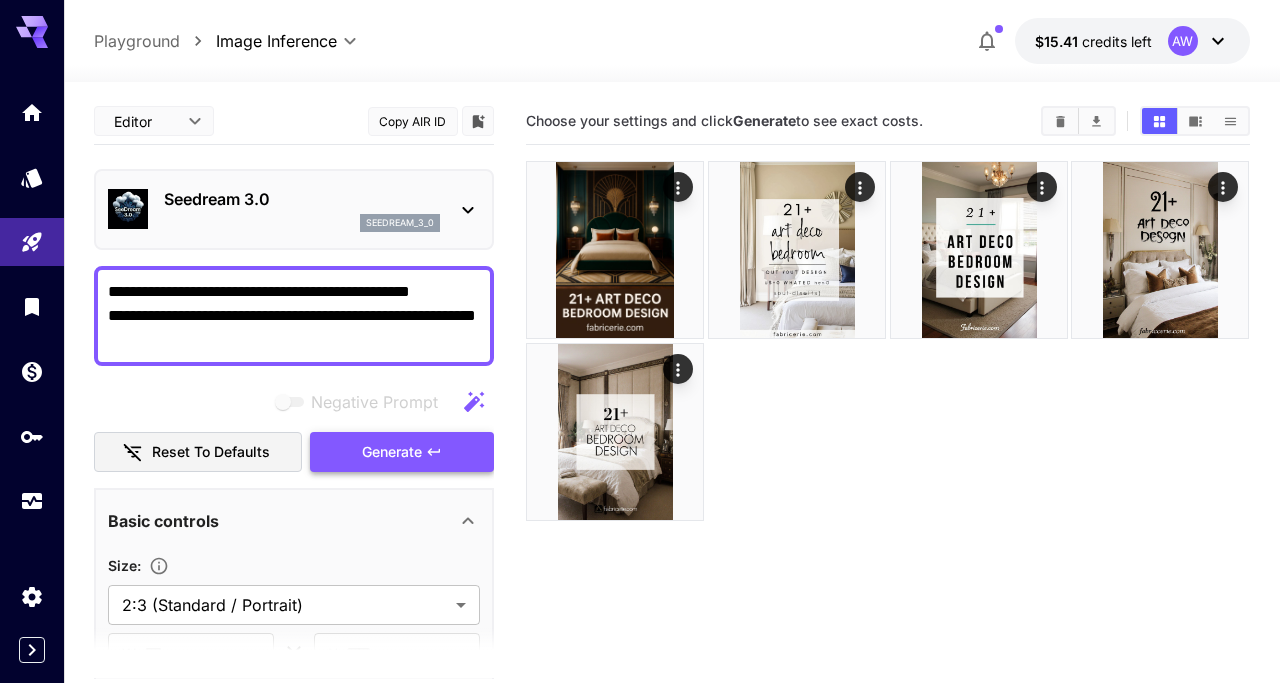 click on "Generate" at bounding box center [392, 452] 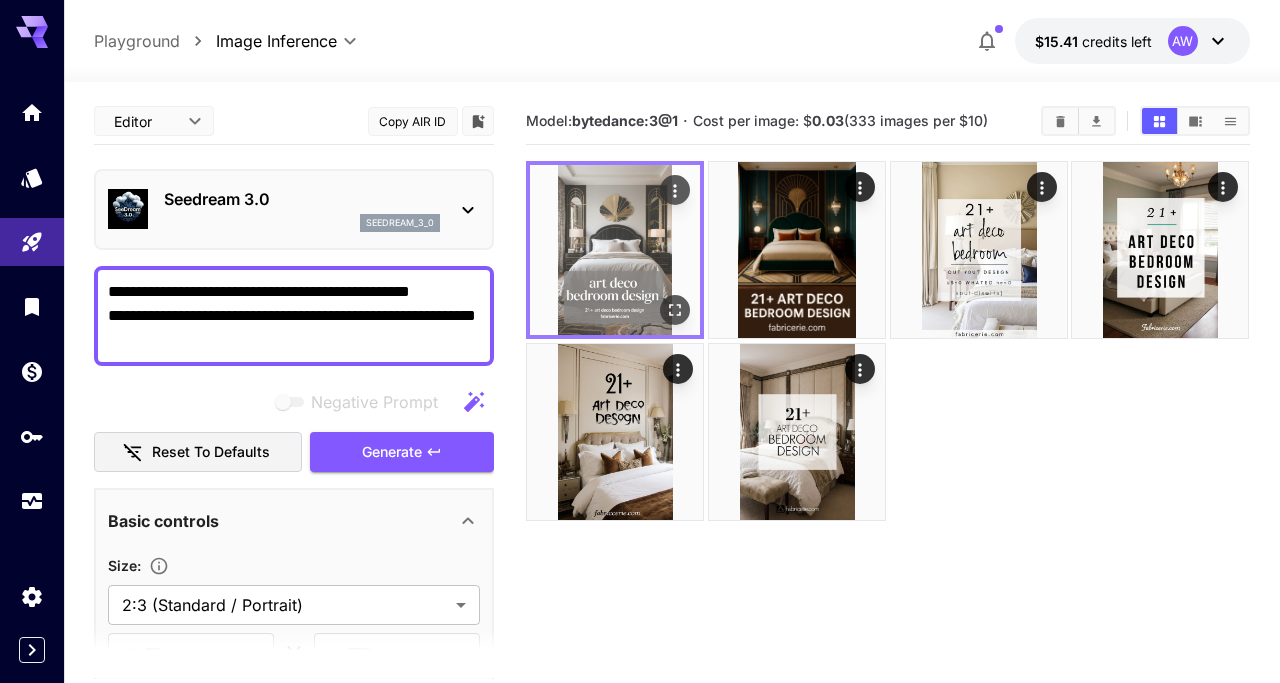 click at bounding box center (615, 250) 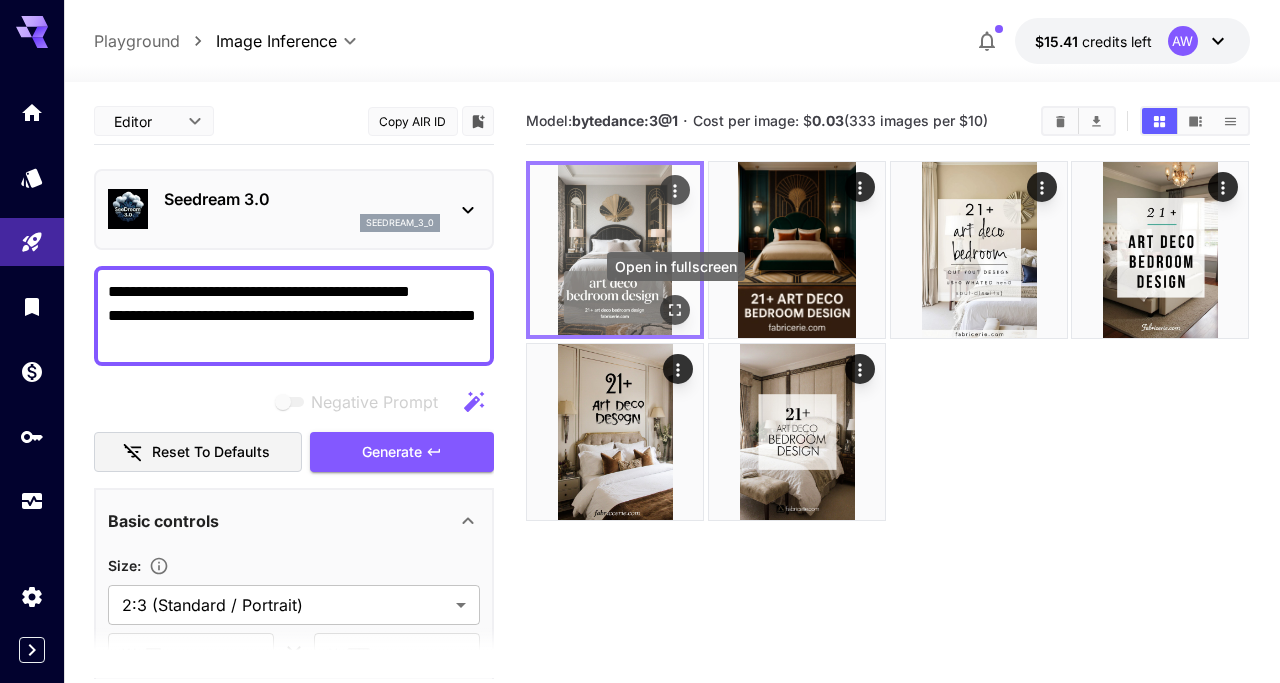 click 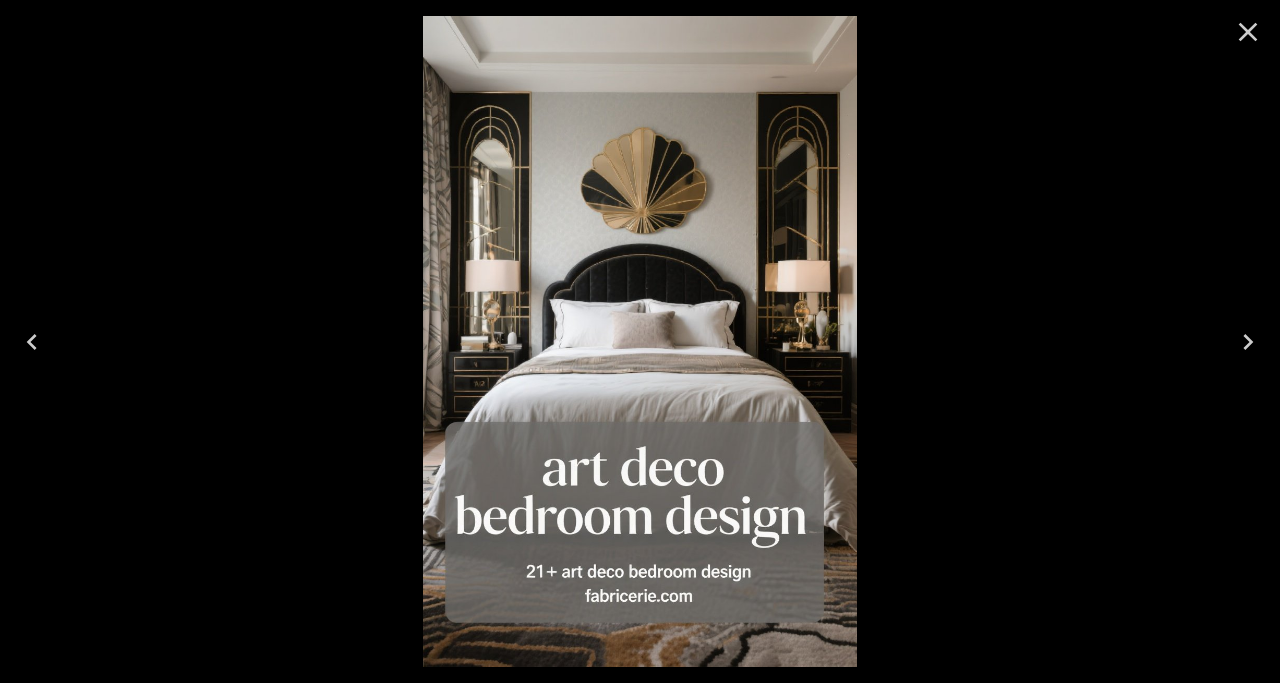 click 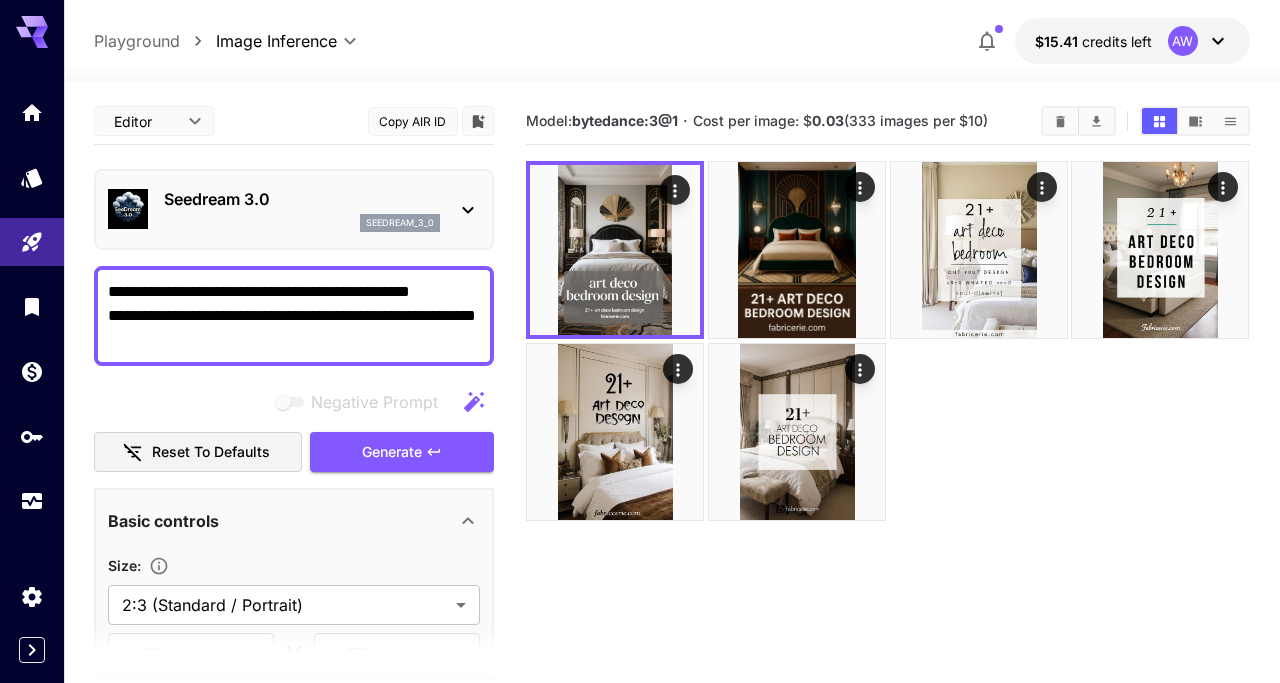 click on "Seedream 3.0" at bounding box center (302, 199) 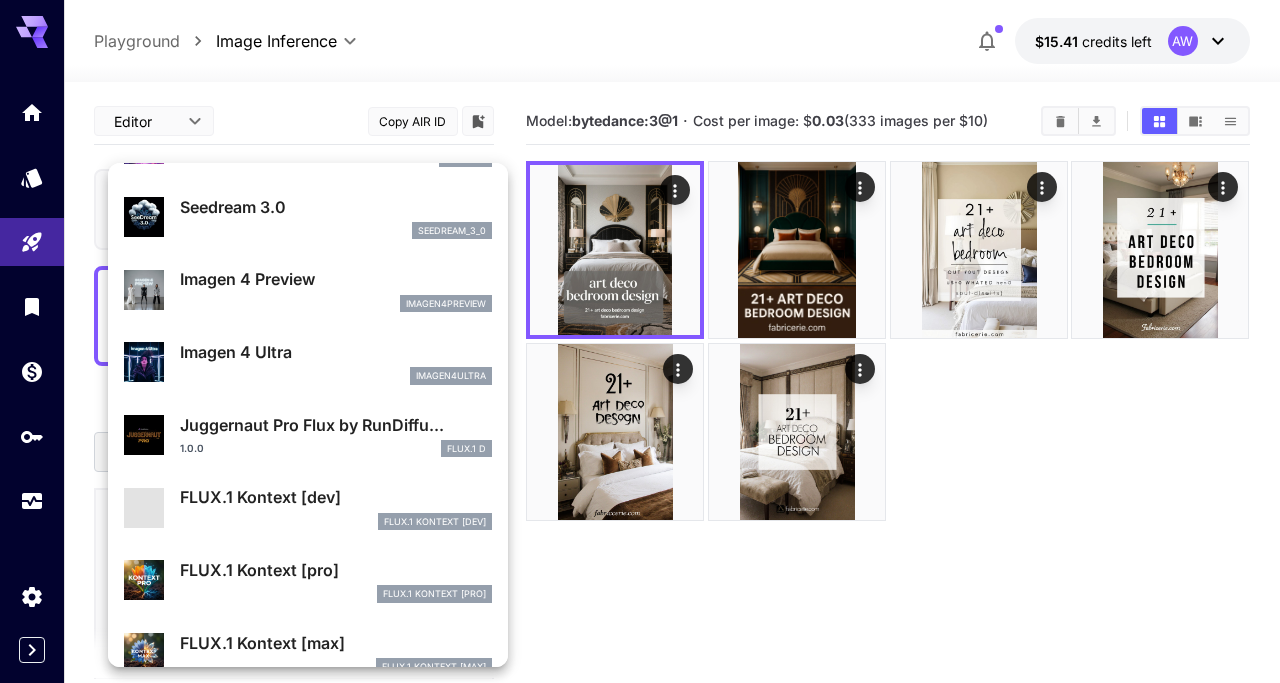 scroll, scrollTop: 485, scrollLeft: 0, axis: vertical 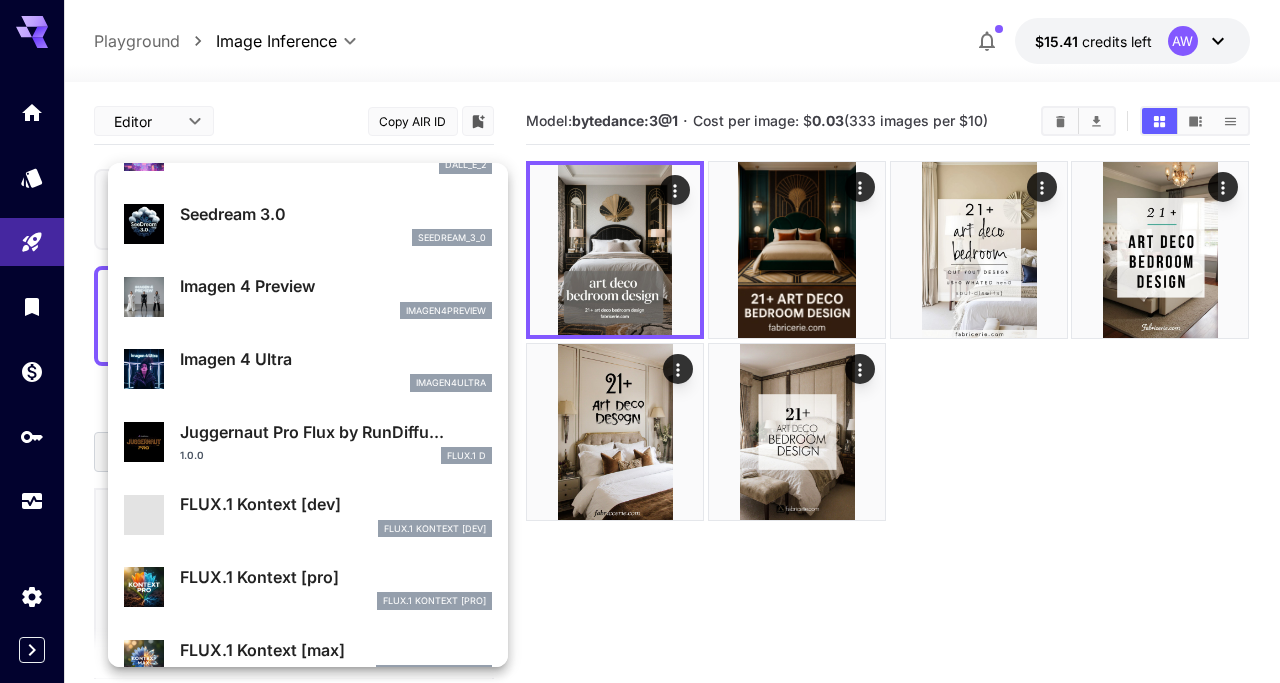 click on "imagen4preview" at bounding box center [446, 311] 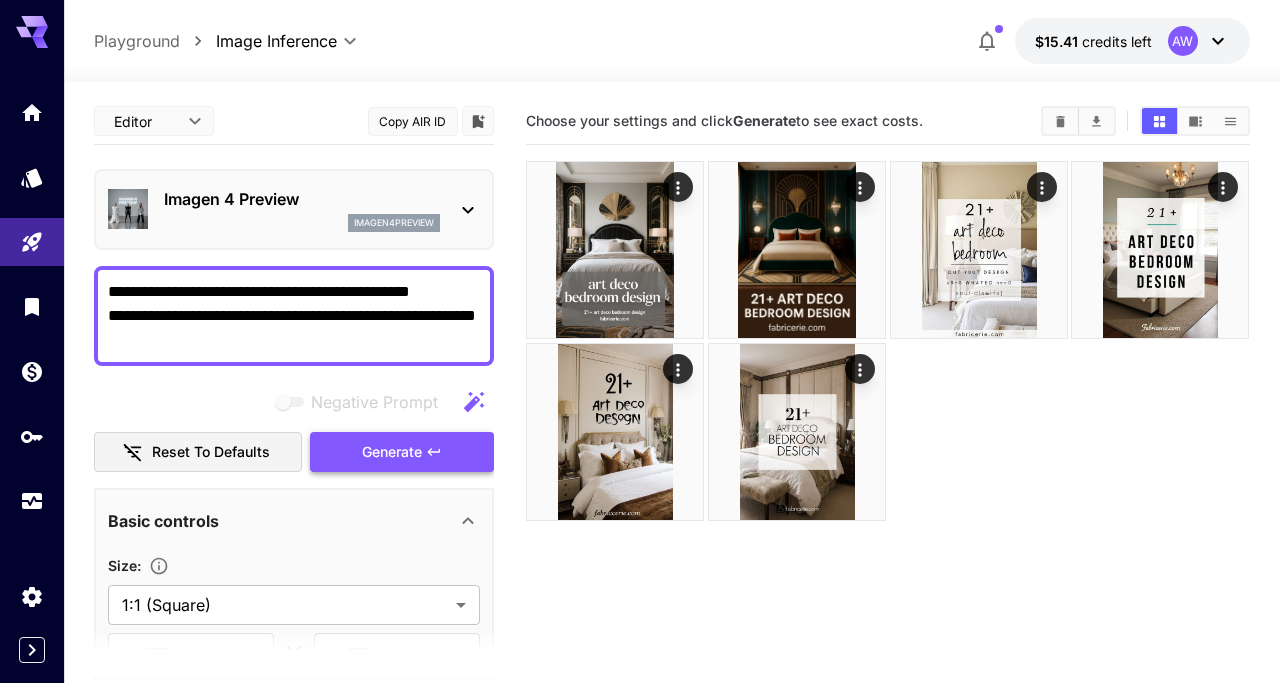 click 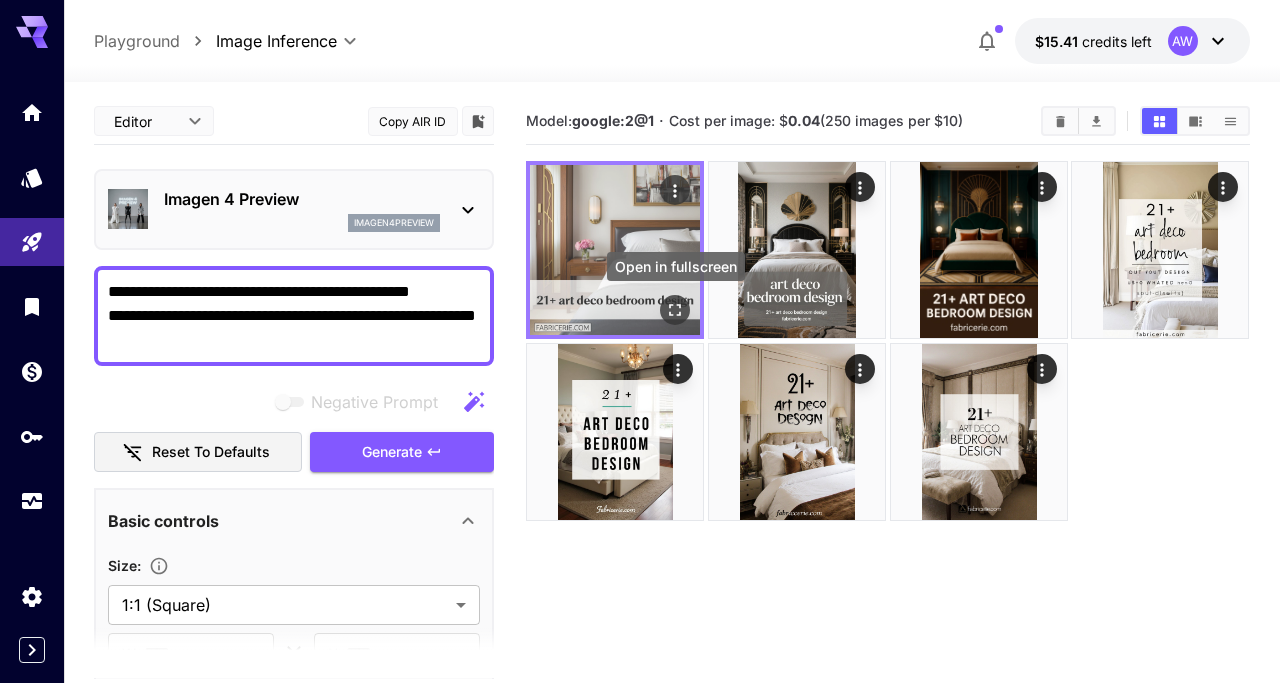 click 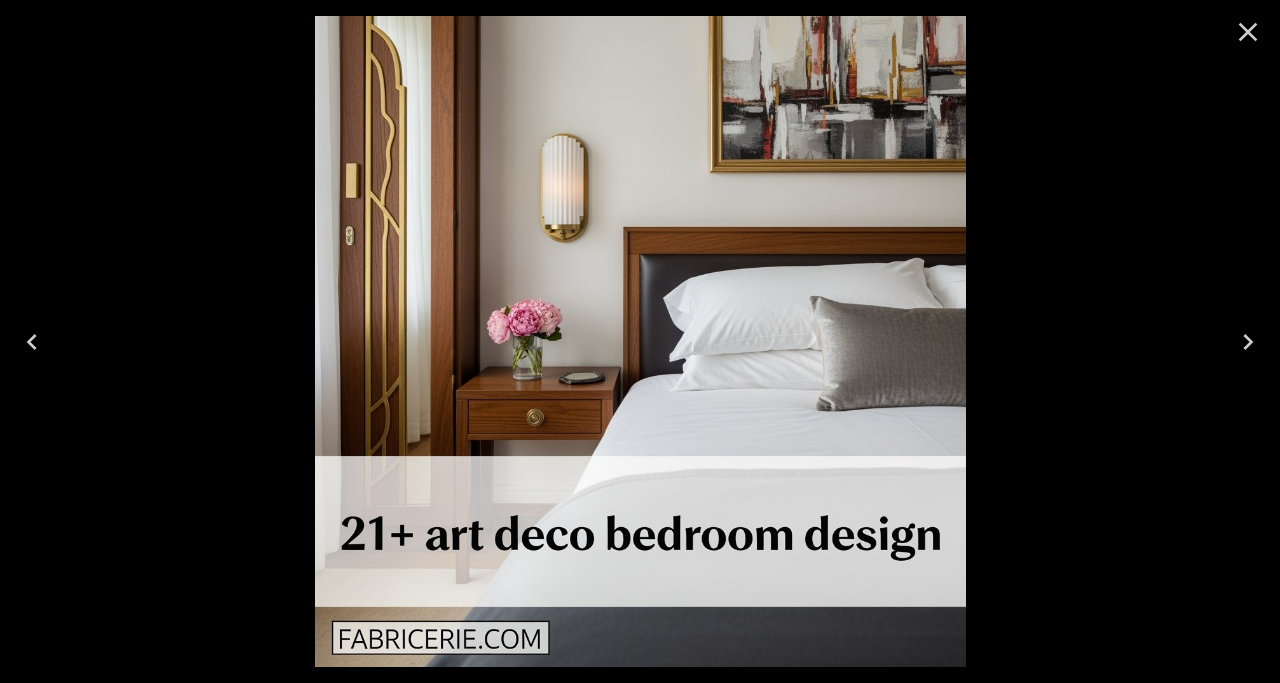 click 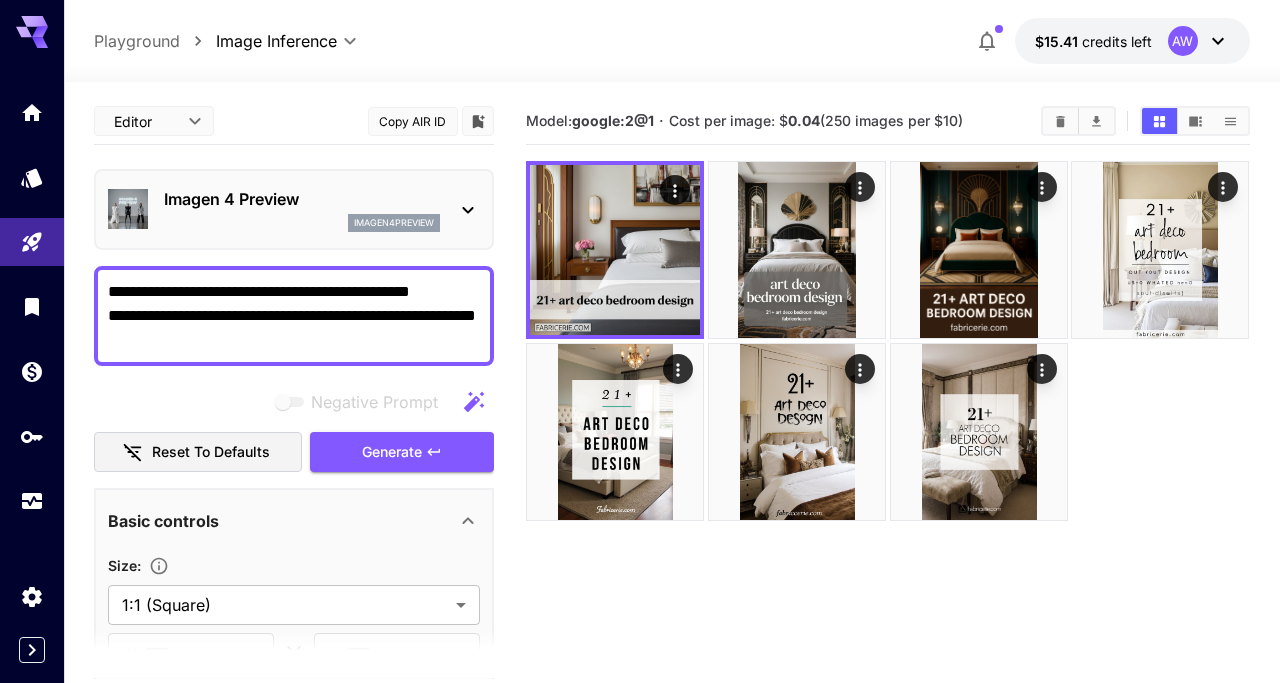 click on "imagen4preview" at bounding box center (302, 223) 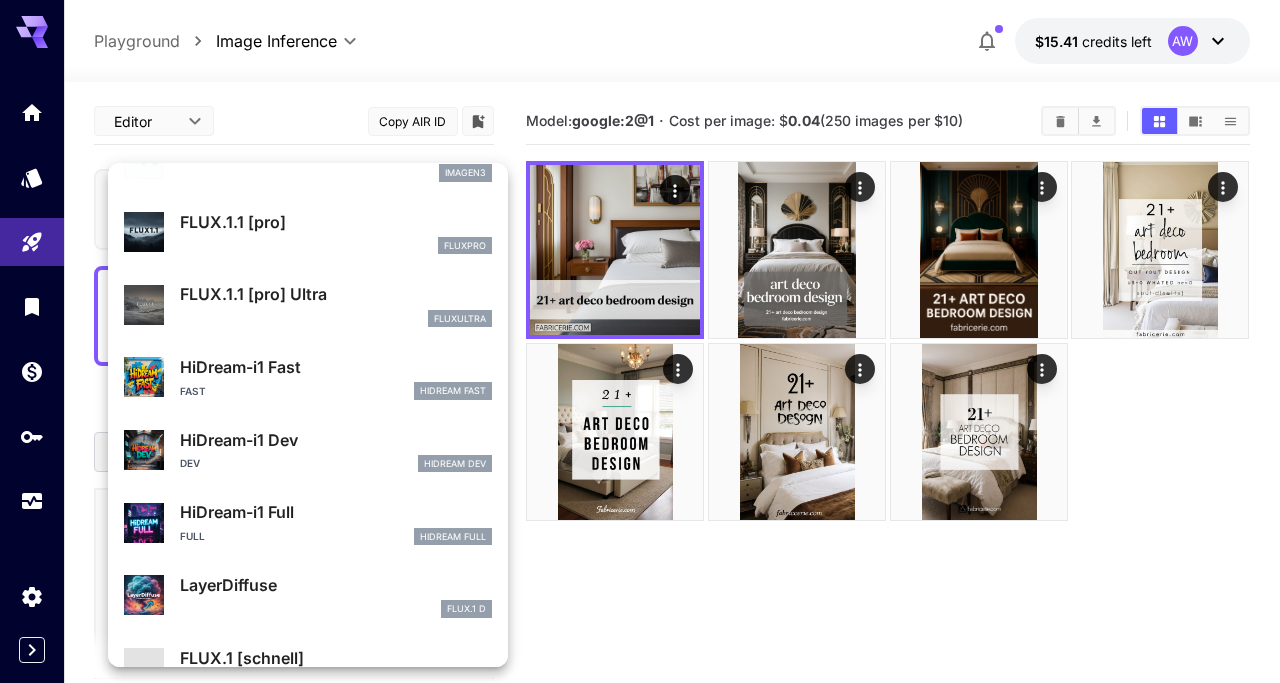 scroll, scrollTop: 1107, scrollLeft: 0, axis: vertical 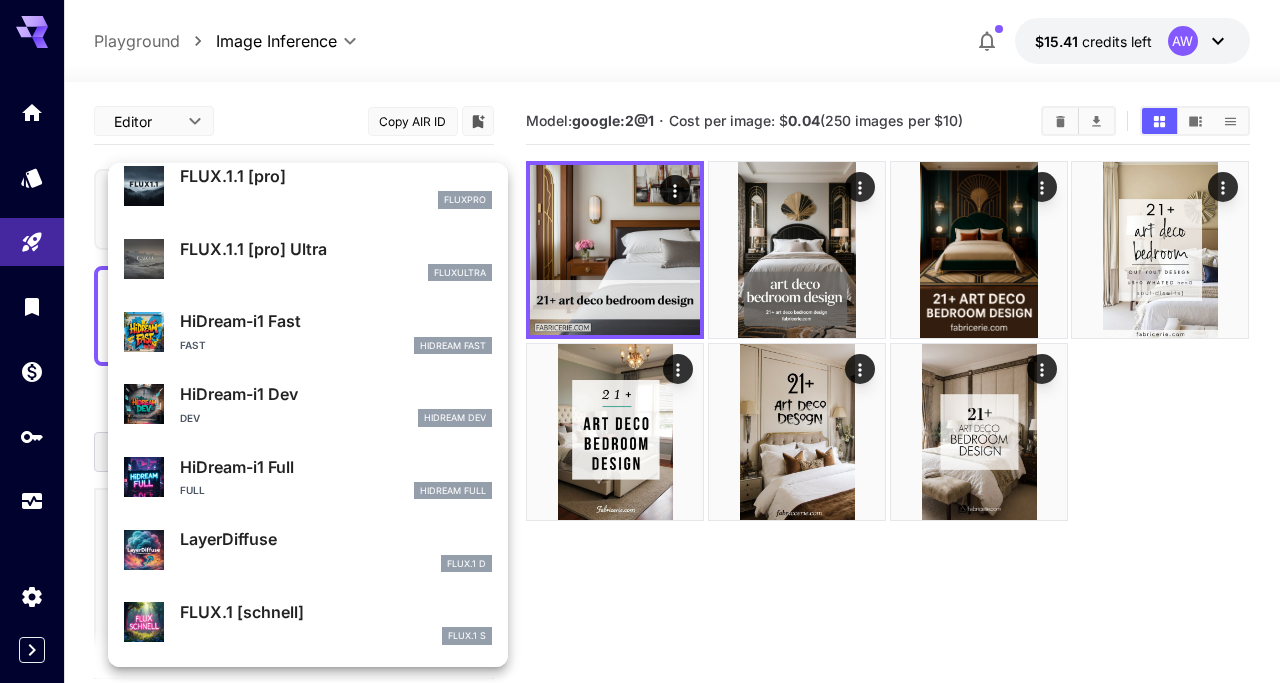 click on "HiDream-i1 Dev" at bounding box center (336, 394) 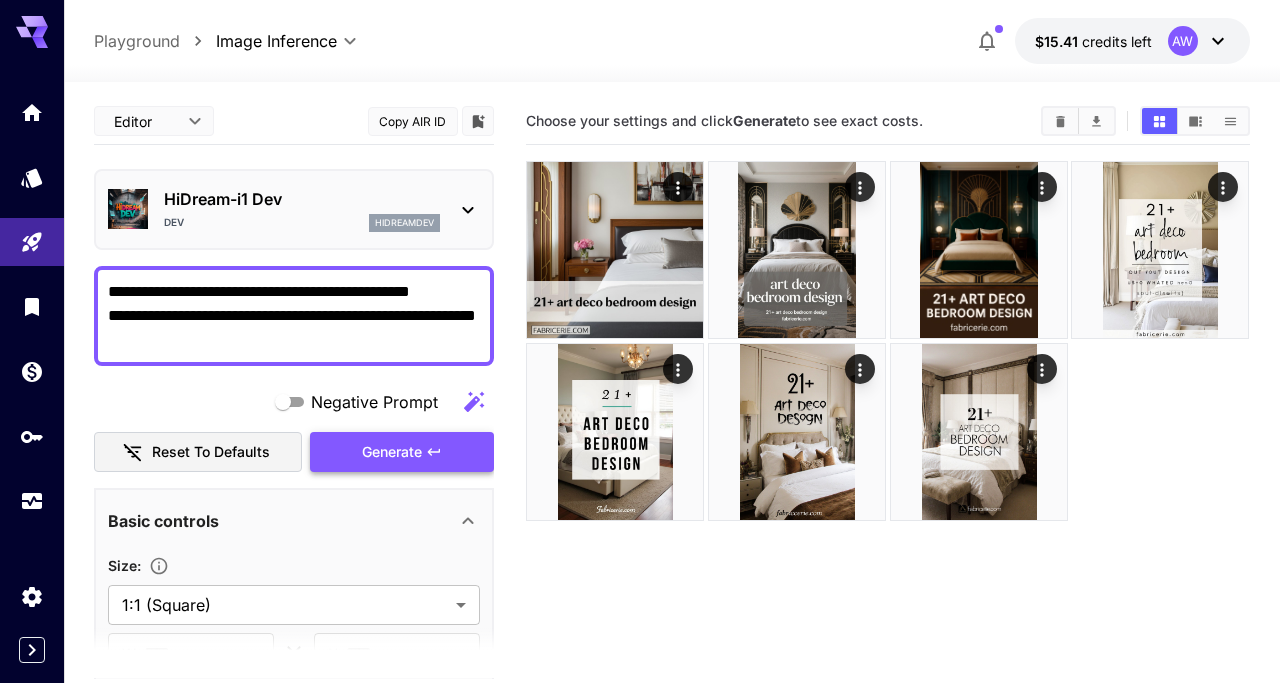 click on "Generate" at bounding box center [402, 452] 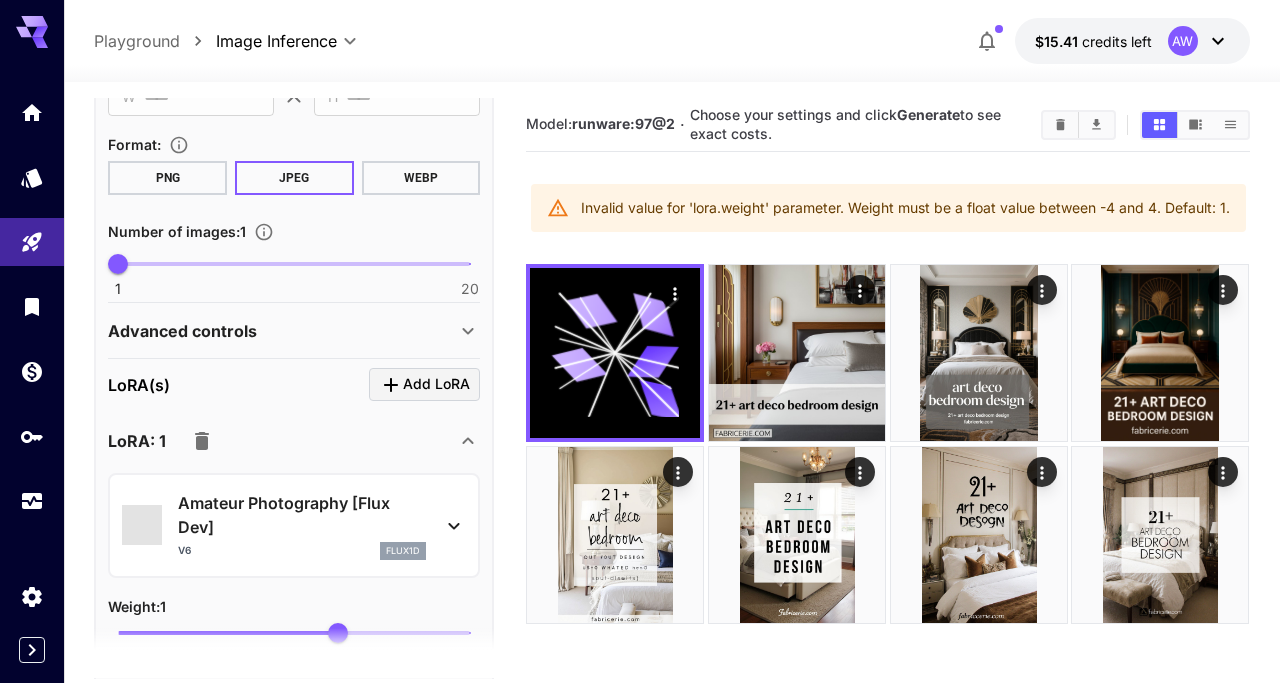 scroll, scrollTop: 579, scrollLeft: 0, axis: vertical 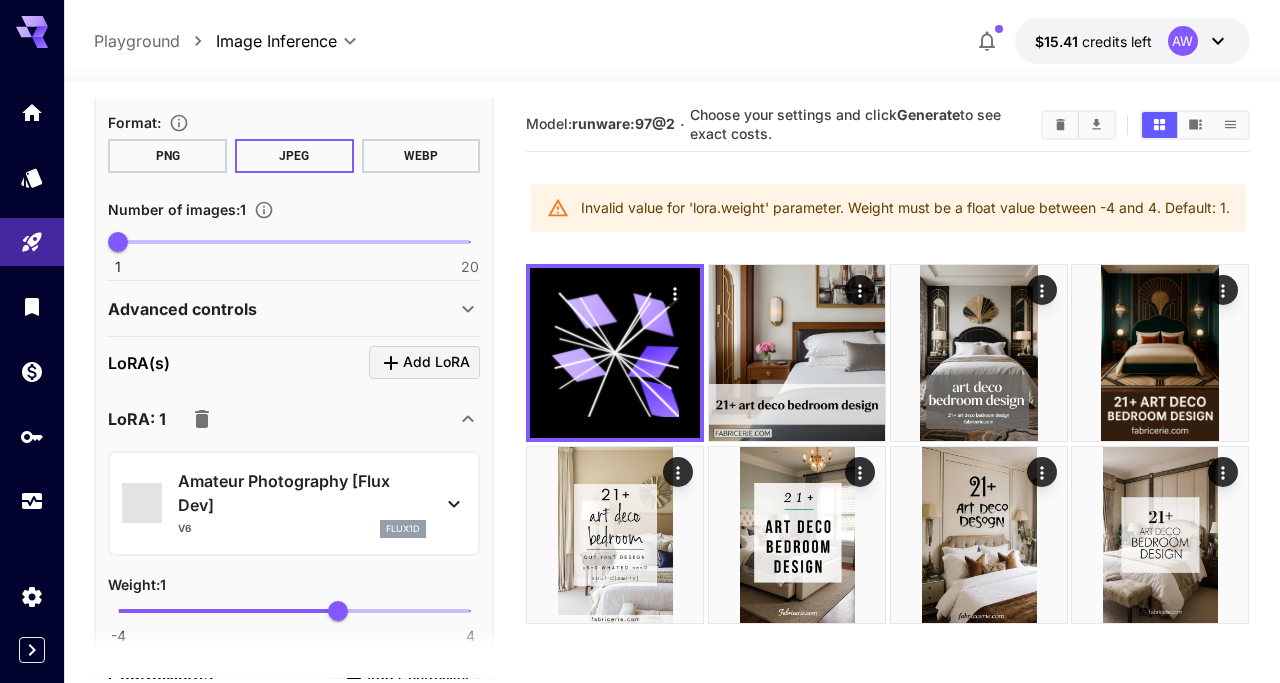click 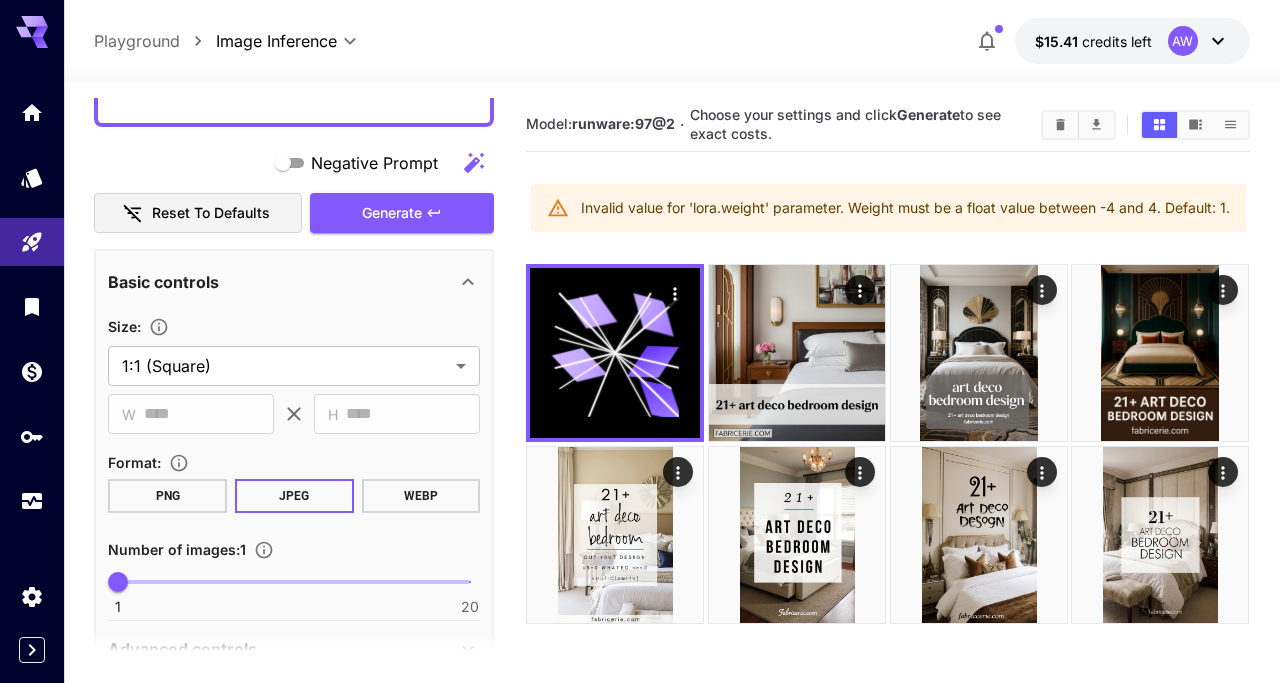 scroll, scrollTop: 241, scrollLeft: 0, axis: vertical 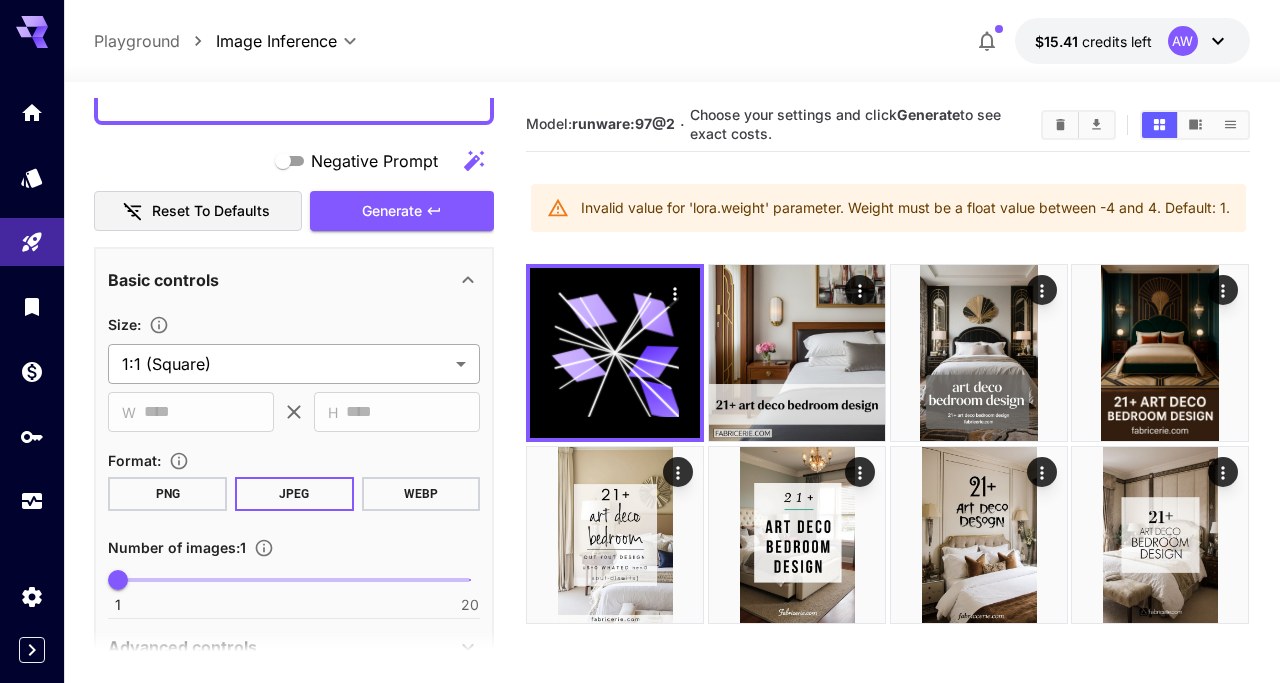 click on "**********" at bounding box center (640, 420) 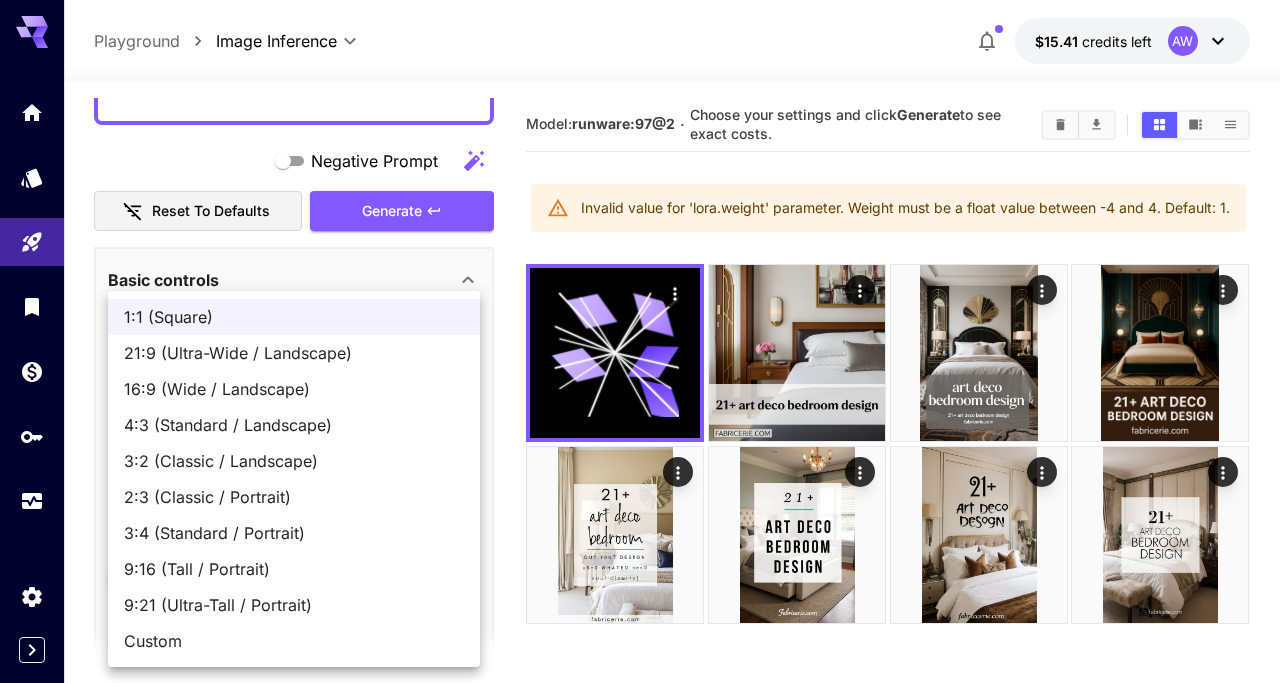 click on "2:3 (Classic / Portrait)" at bounding box center [294, 497] 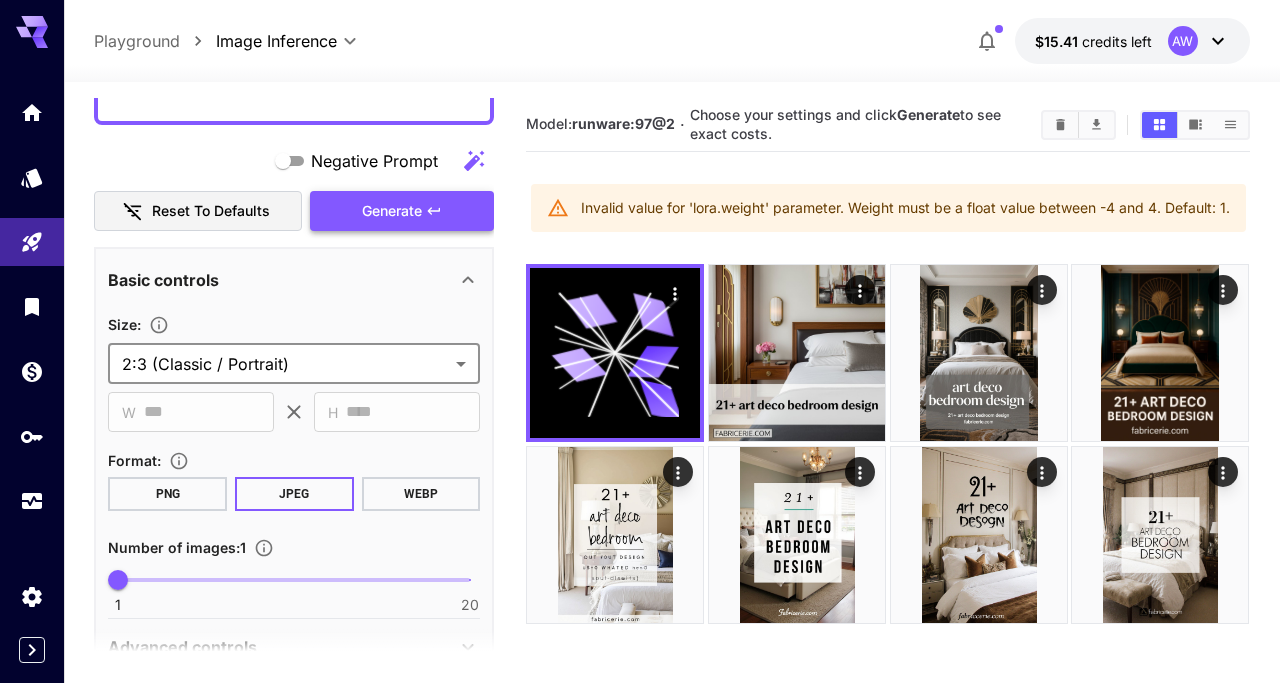 click on "Generate" at bounding box center [402, 211] 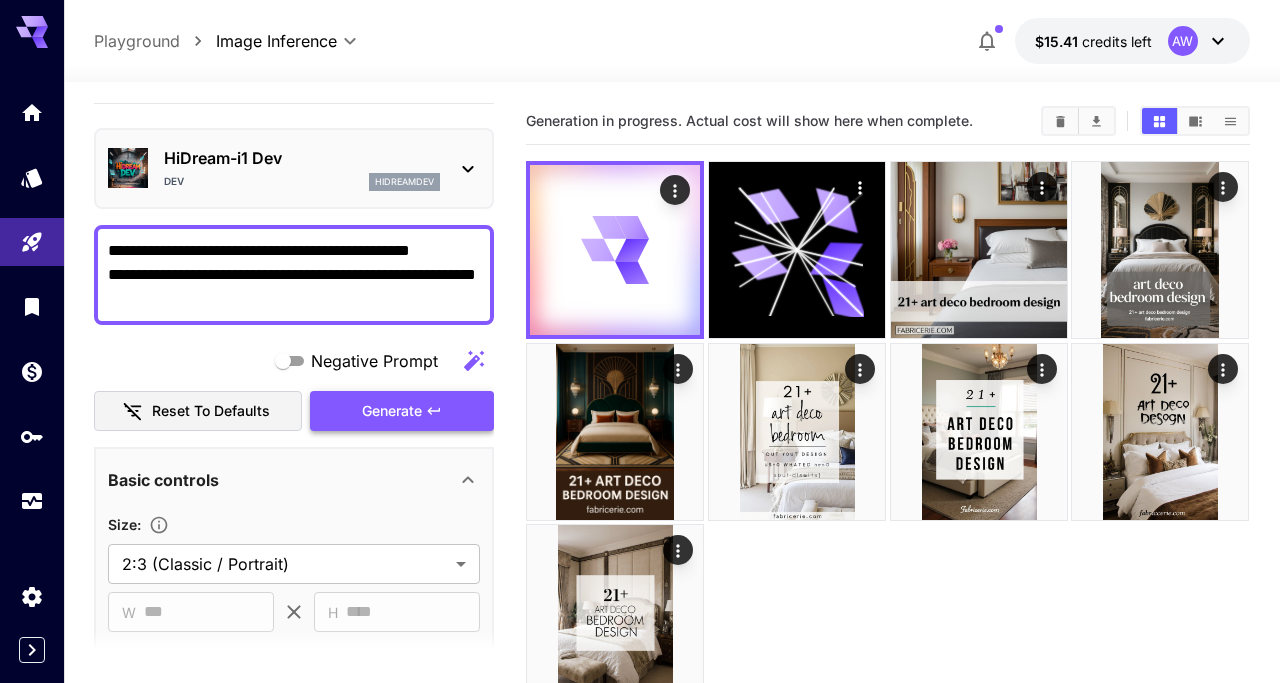 scroll, scrollTop: 40, scrollLeft: 0, axis: vertical 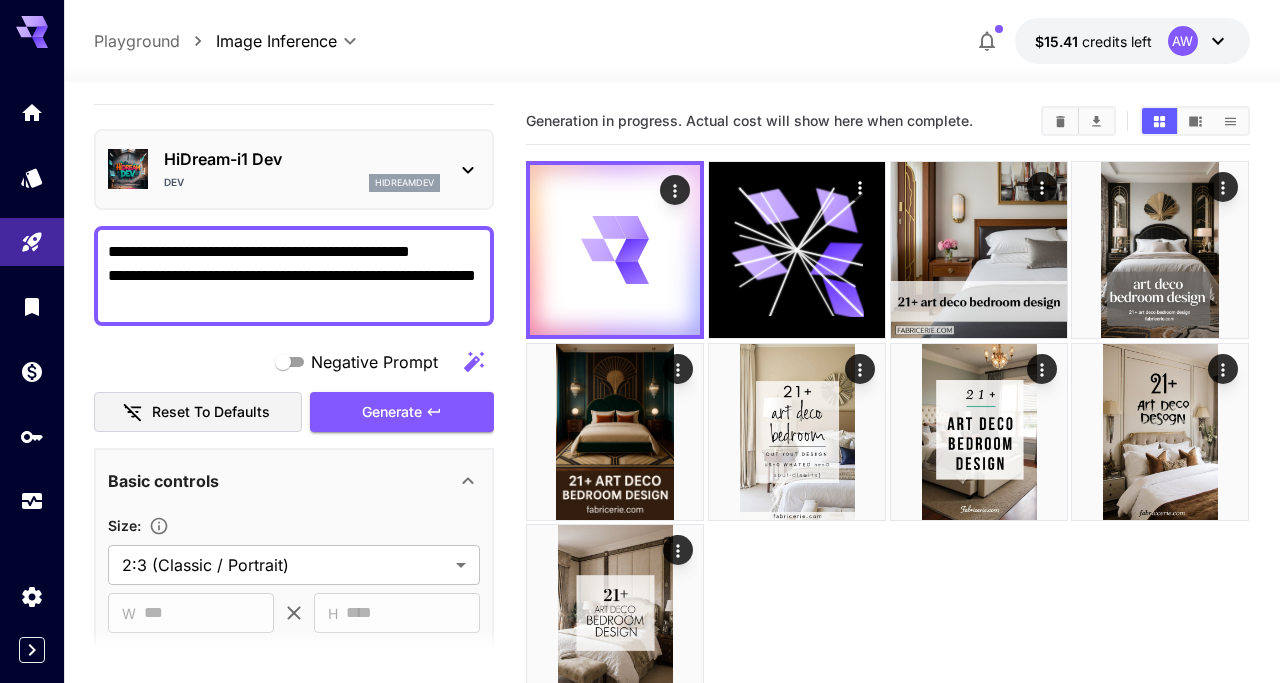click on "**********" at bounding box center (294, 276) 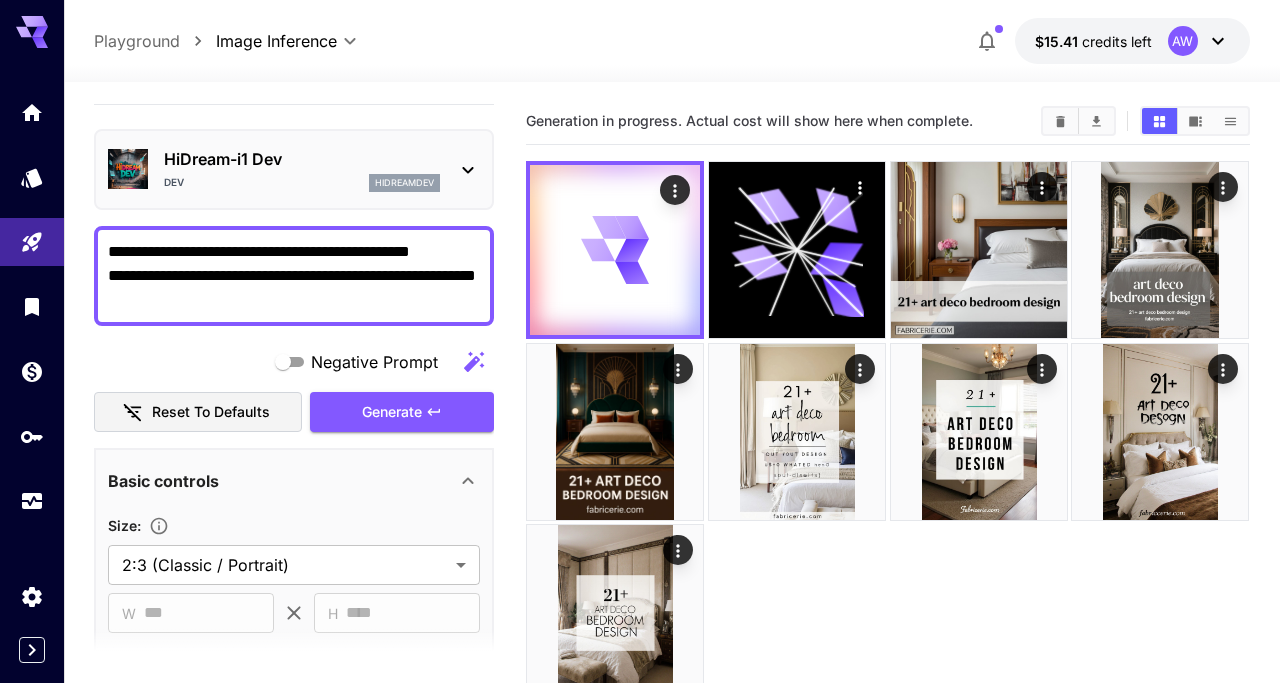 click on "**********" at bounding box center (294, 276) 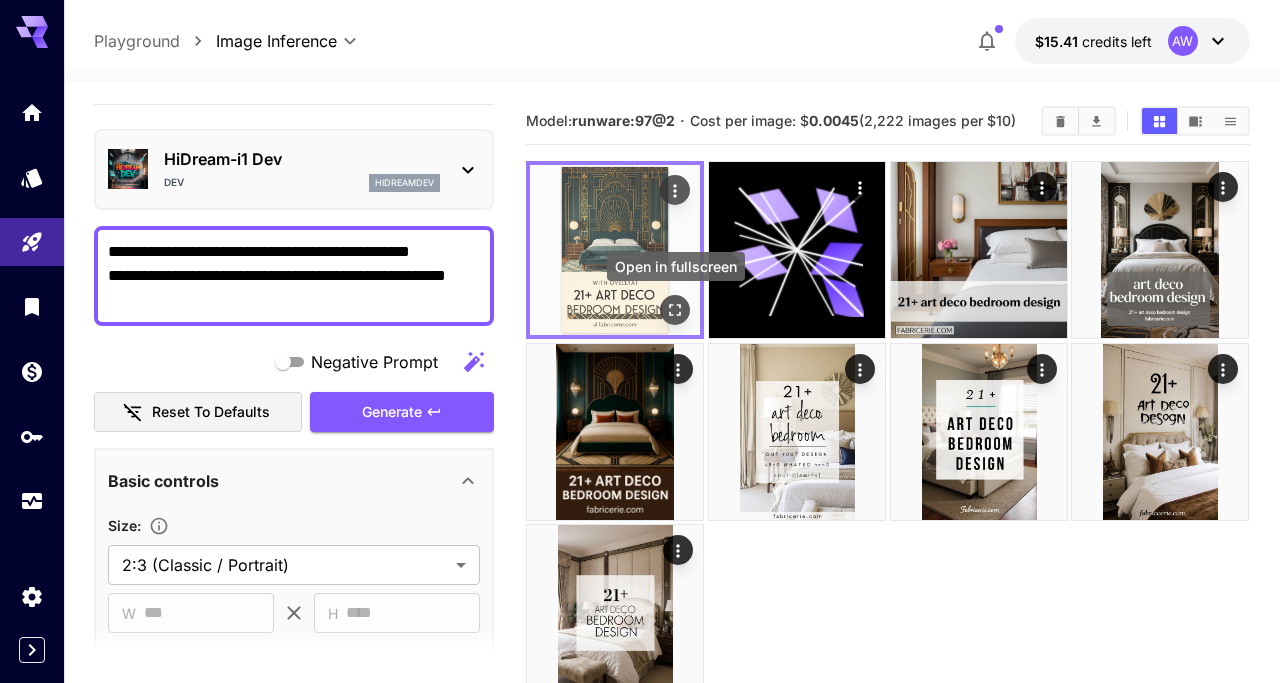 click 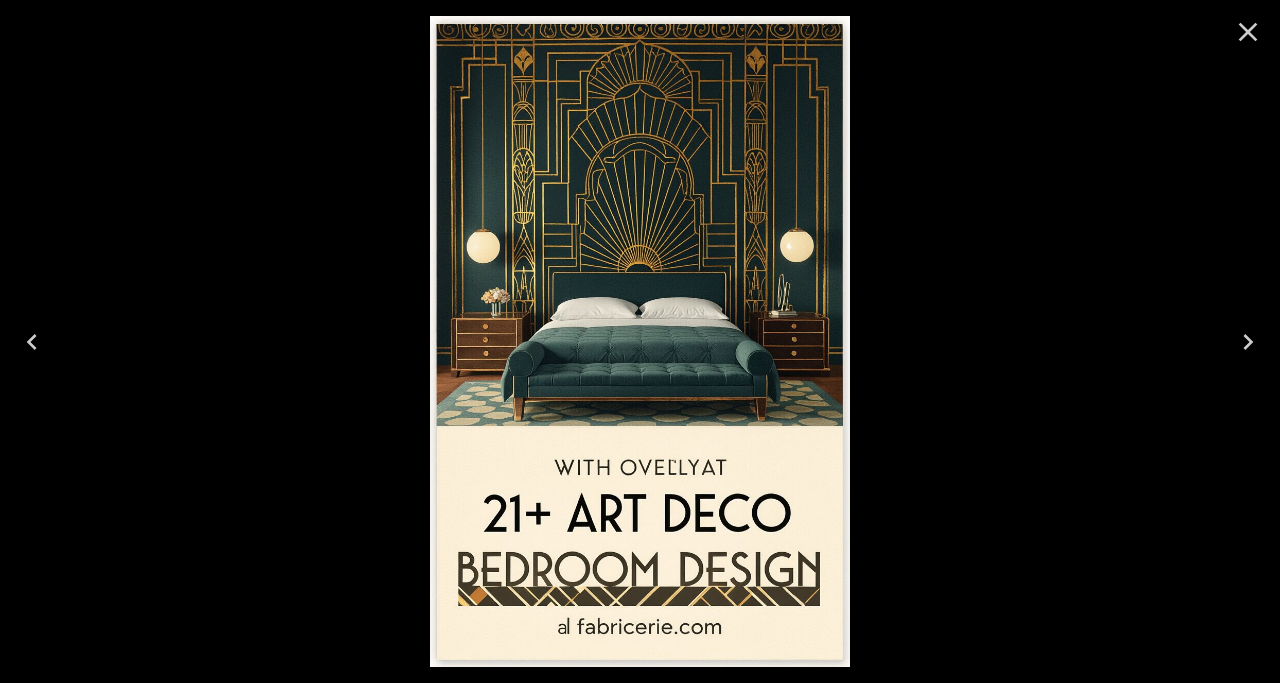 click 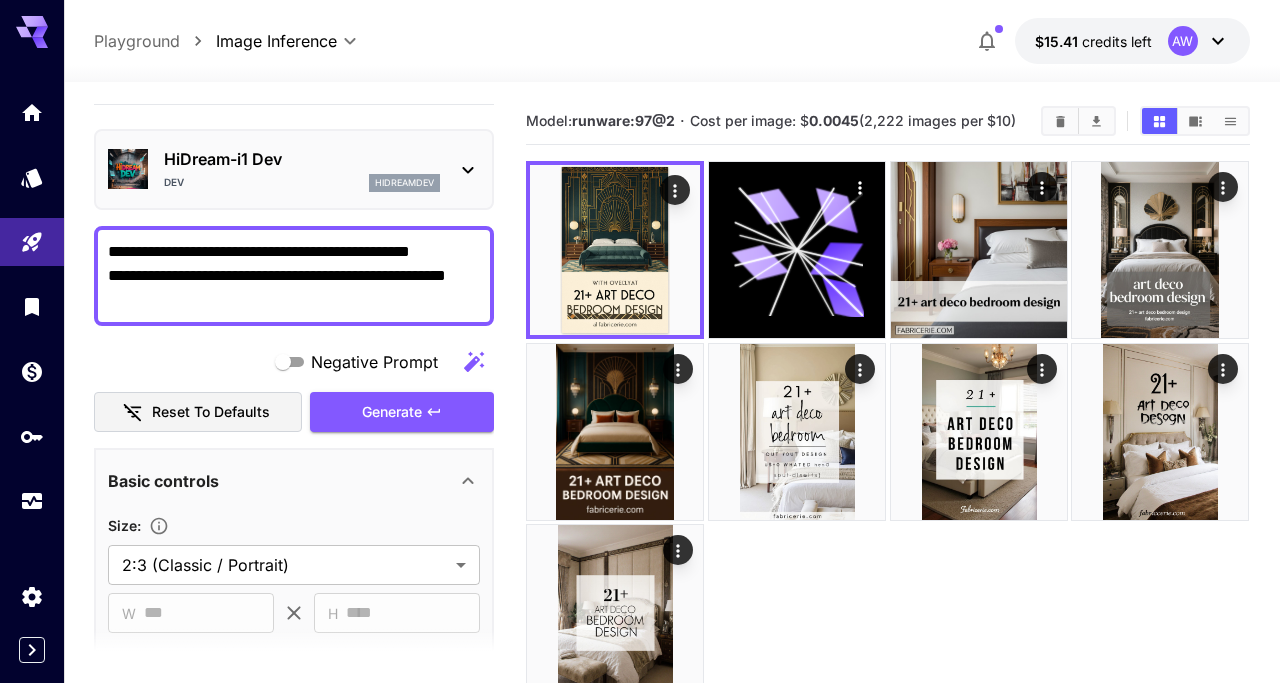 click on "**********" at bounding box center (294, 276) 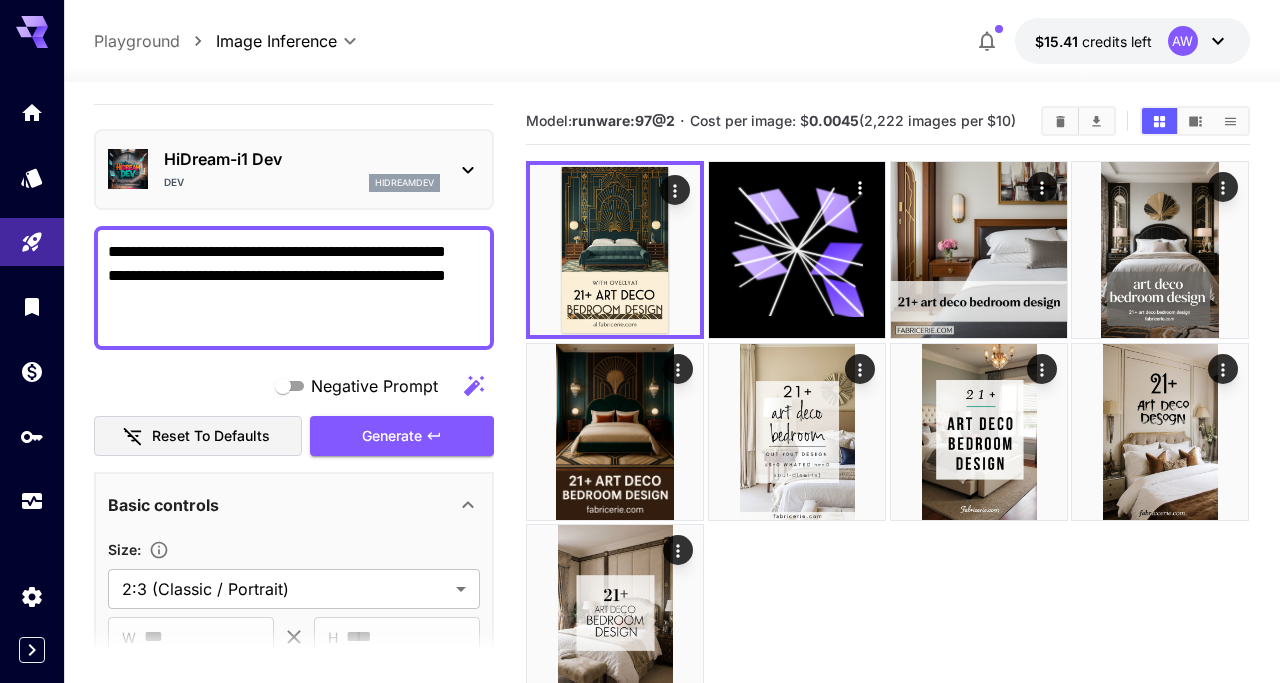click on "**********" at bounding box center (294, 288) 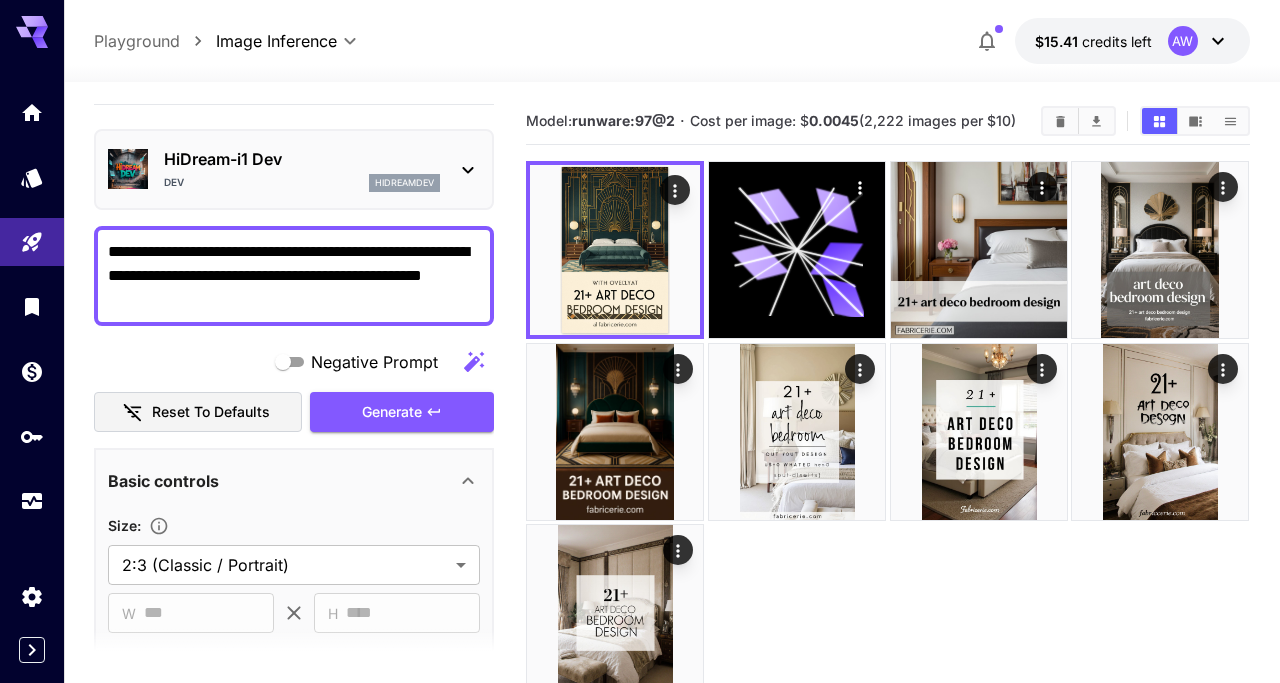 type on "**********" 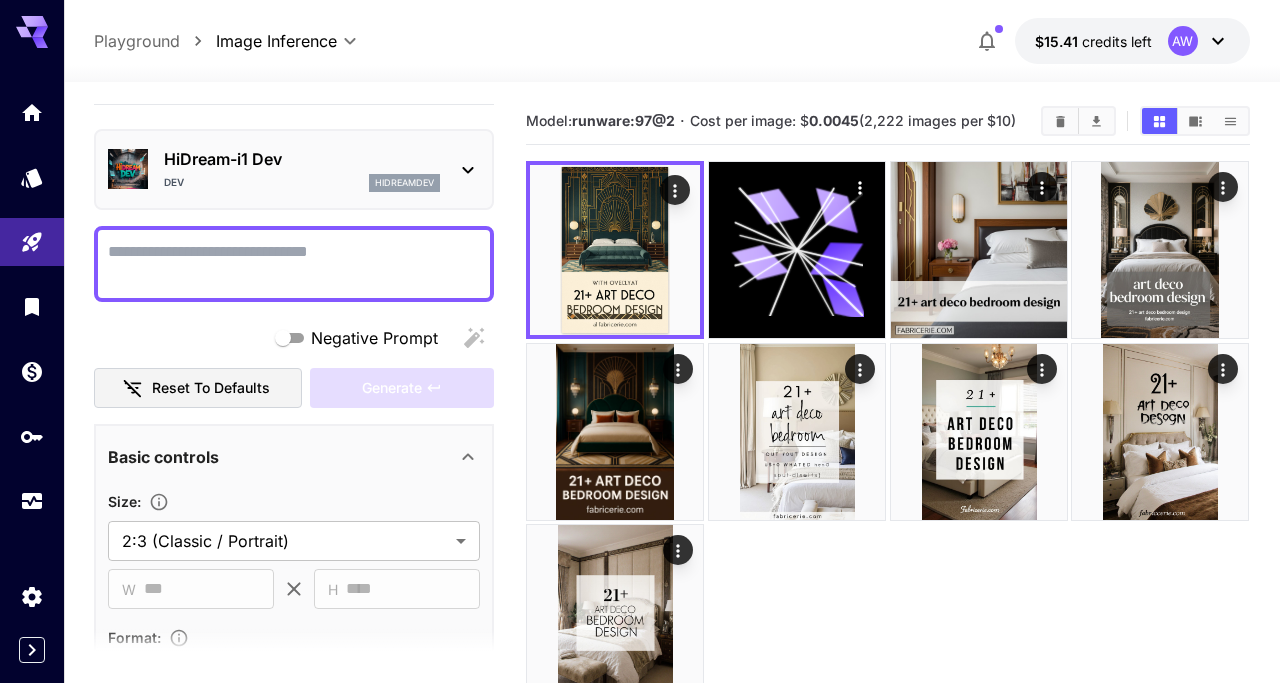 type 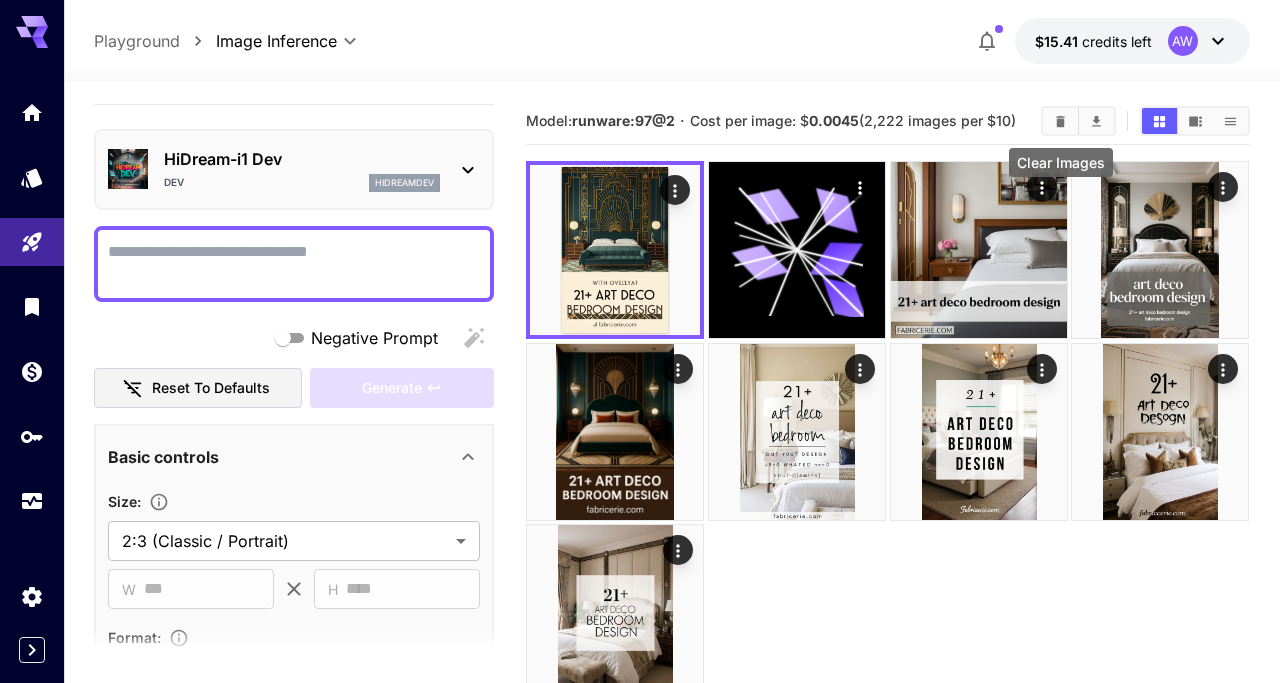 click at bounding box center [1060, 121] 